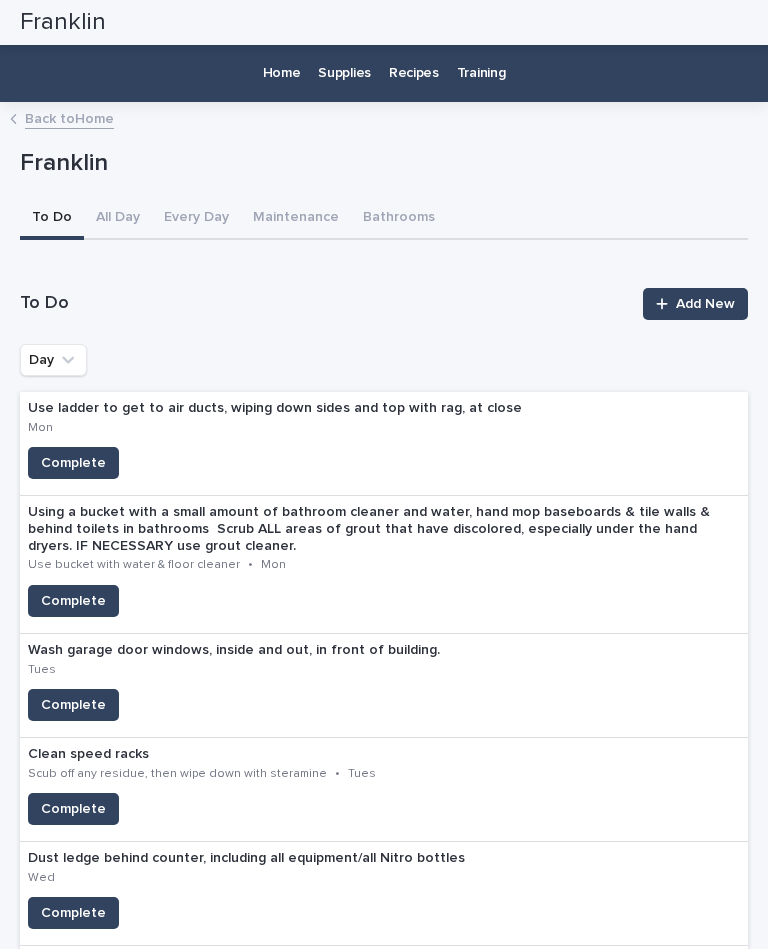 scroll, scrollTop: 0, scrollLeft: 0, axis: both 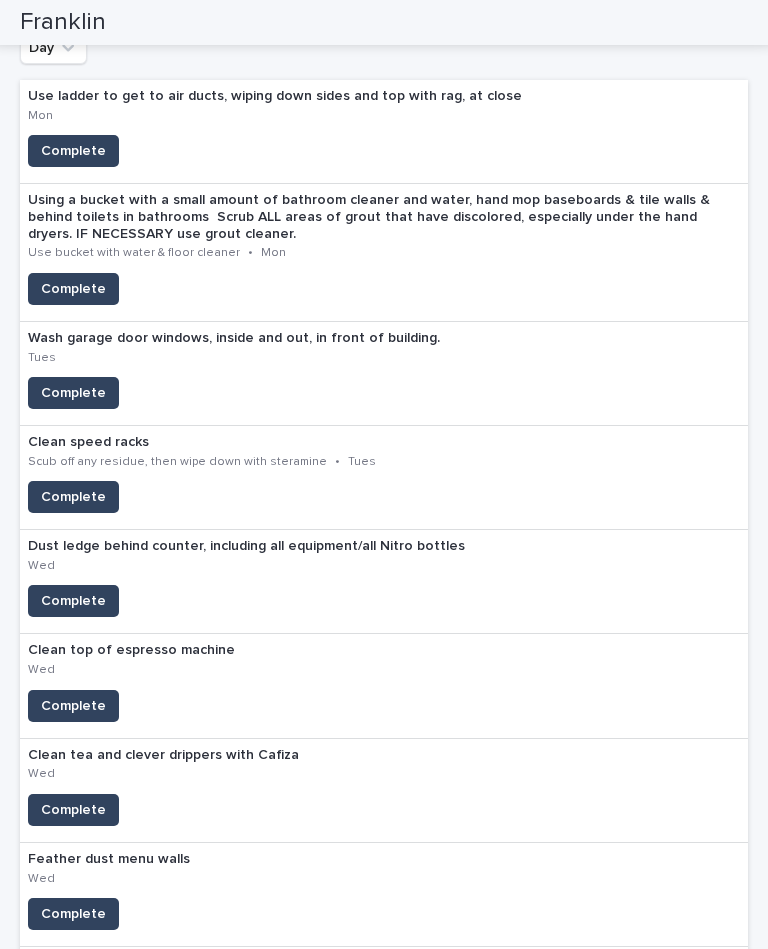 click on "Complete" at bounding box center (73, 393) 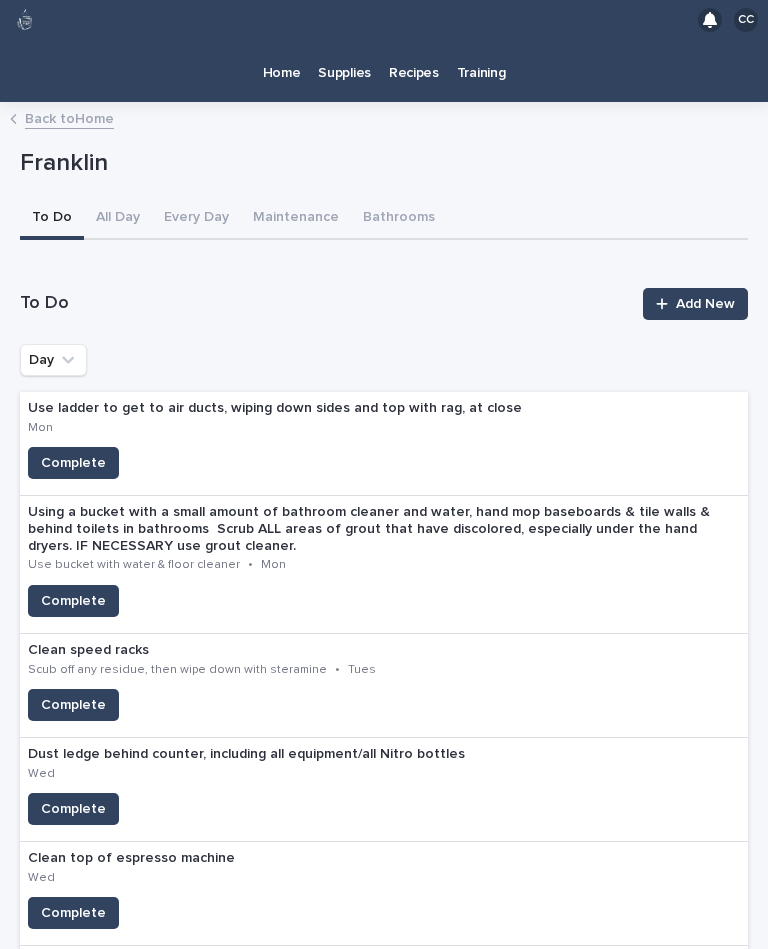 scroll, scrollTop: 0, scrollLeft: 0, axis: both 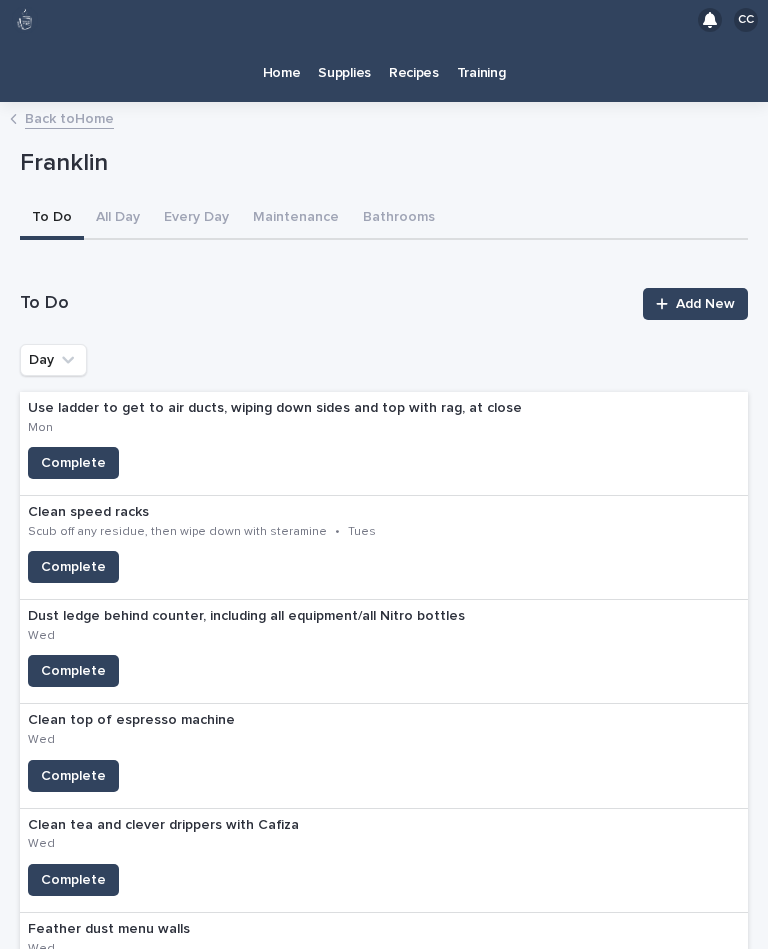 click on "Home" at bounding box center [282, 61] 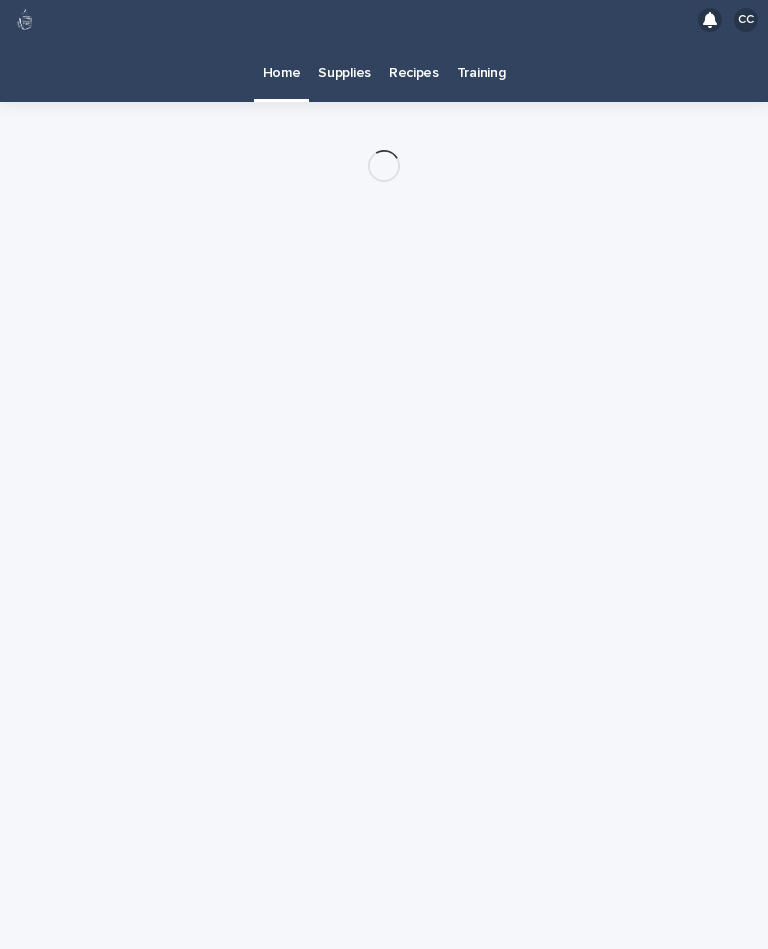 click on "Supplies" at bounding box center (344, 61) 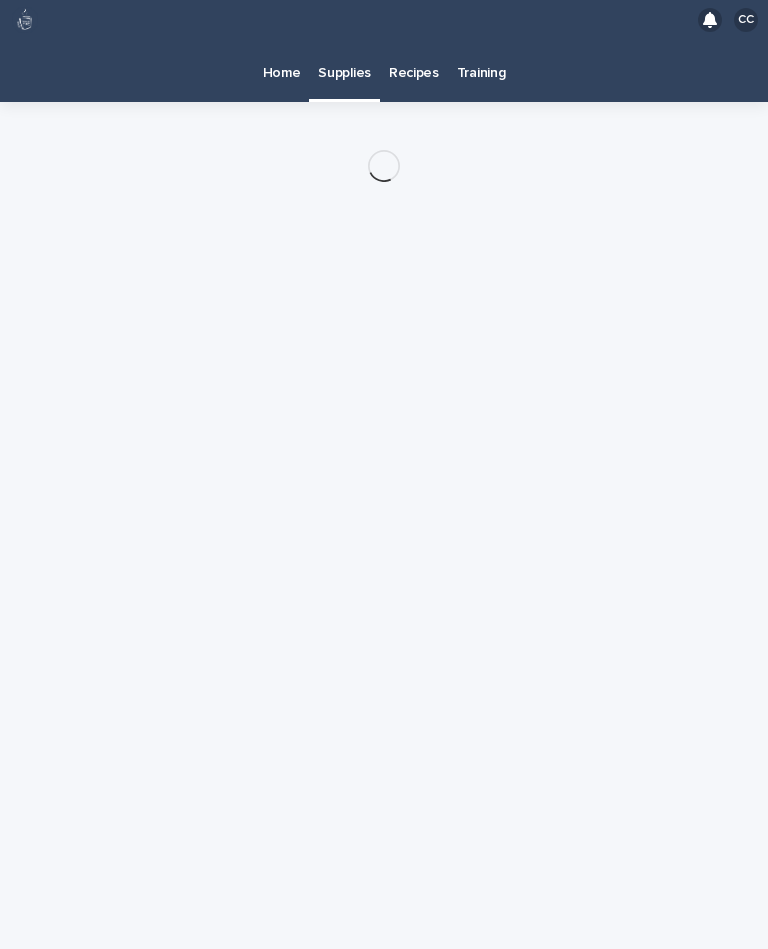 click on "Supplies" at bounding box center [344, 61] 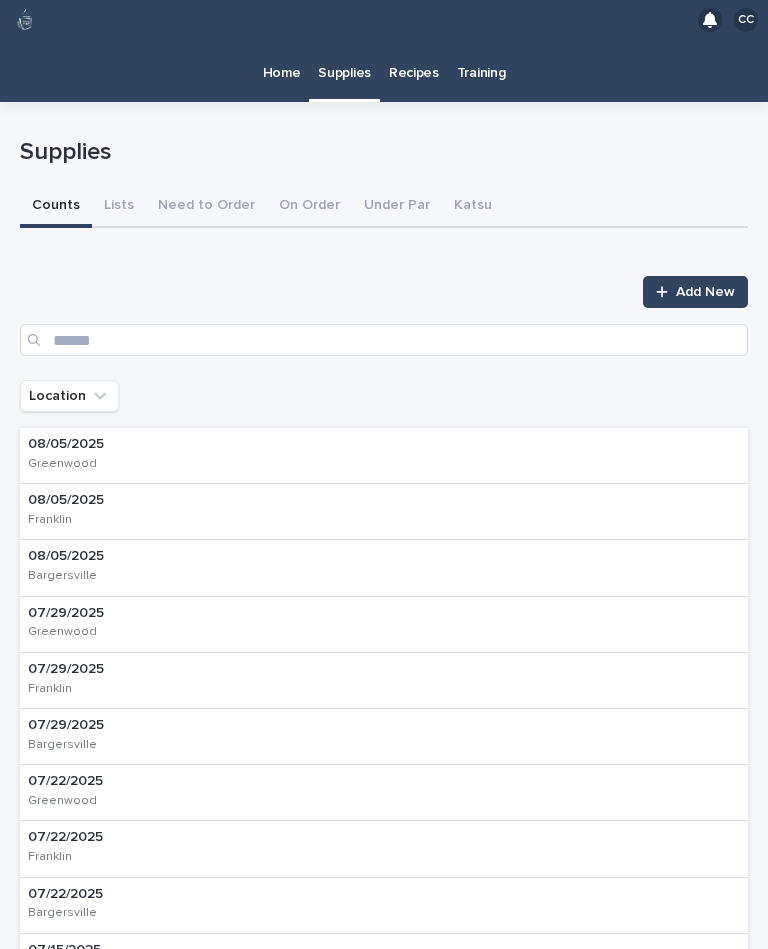 click on "On Order" at bounding box center [309, 207] 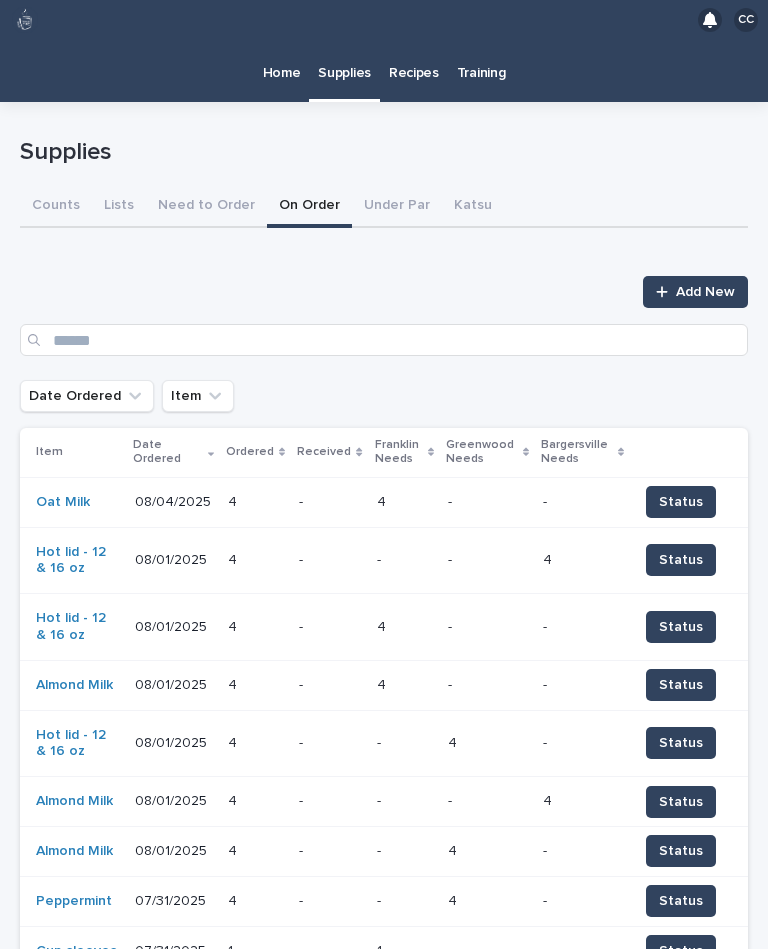 scroll, scrollTop: 0, scrollLeft: 0, axis: both 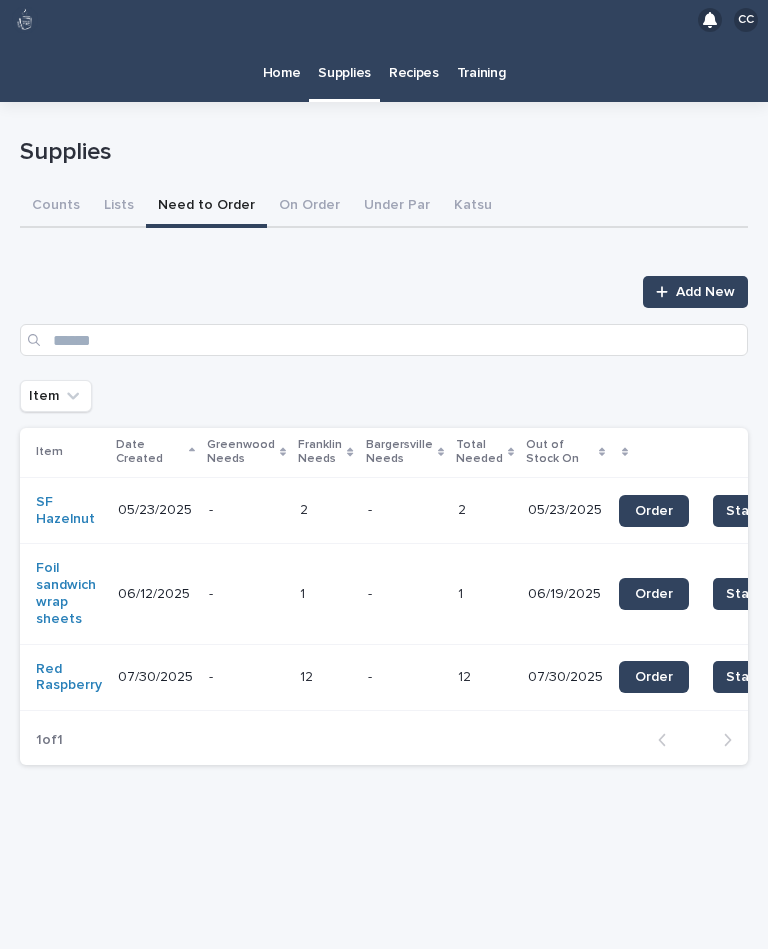 click on "Under Par" at bounding box center [397, 207] 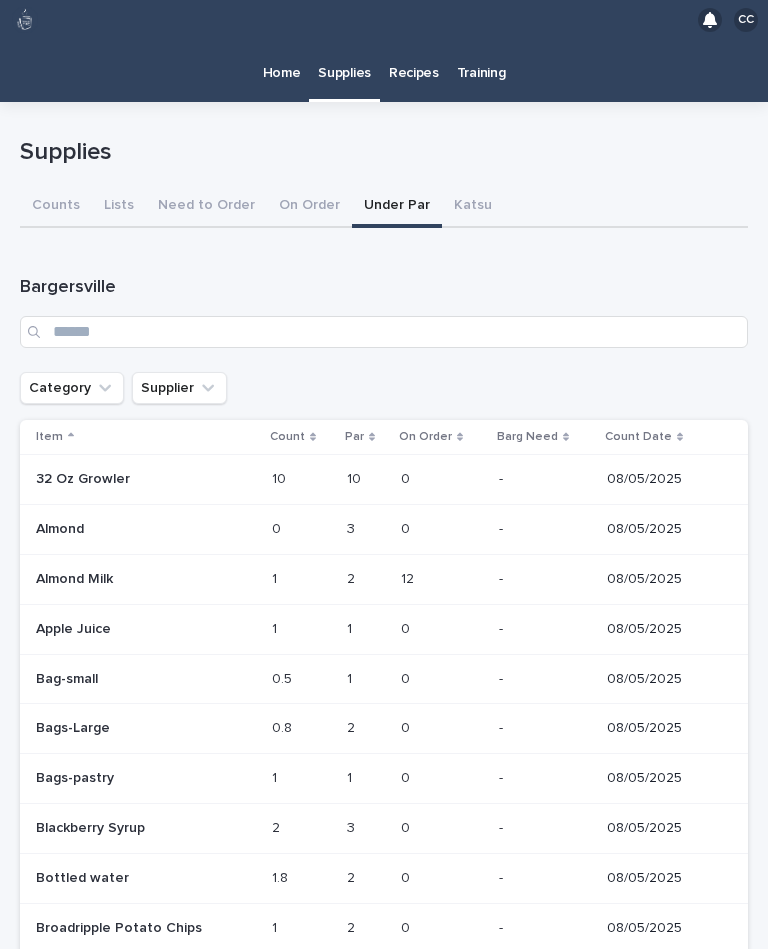 scroll, scrollTop: 0, scrollLeft: 0, axis: both 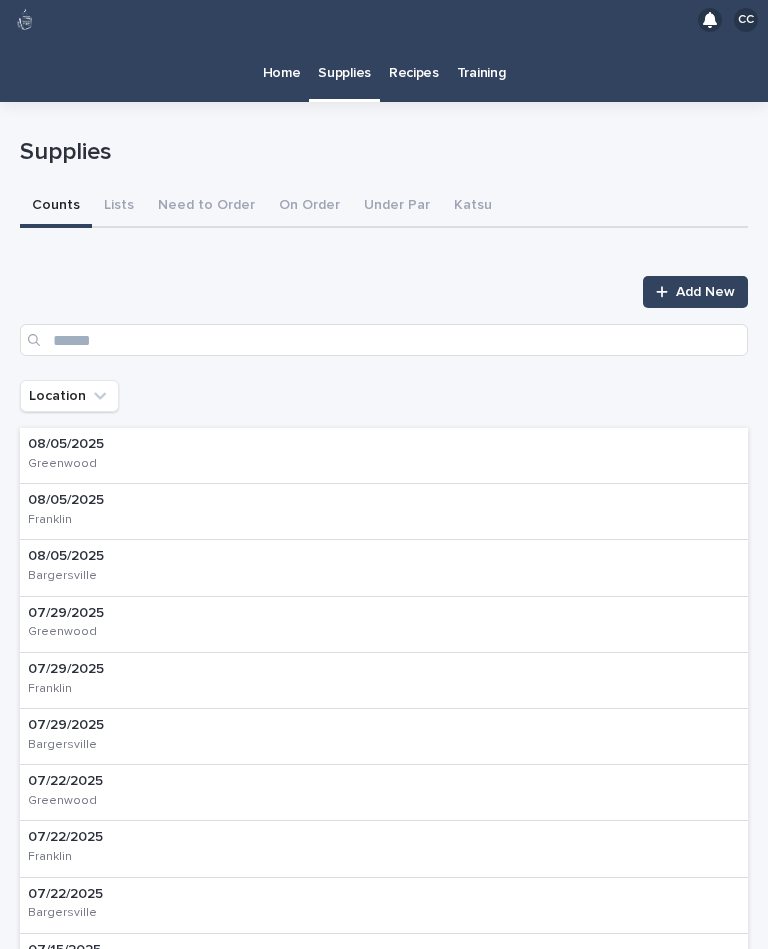 click on "Lists" at bounding box center [119, 207] 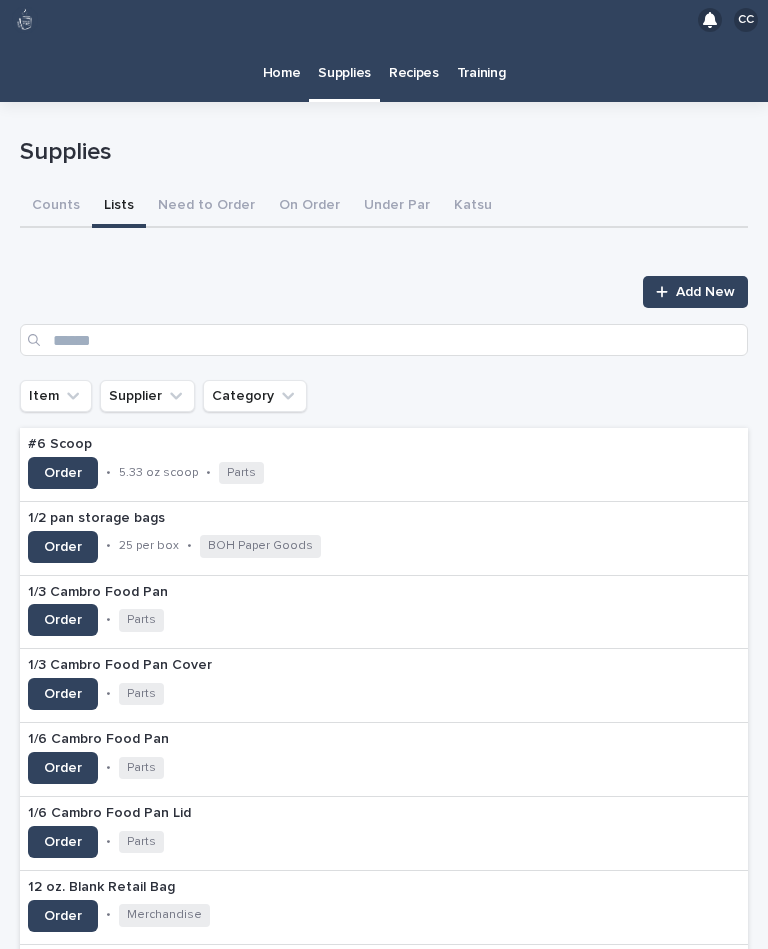 click on "Home" at bounding box center (282, 61) 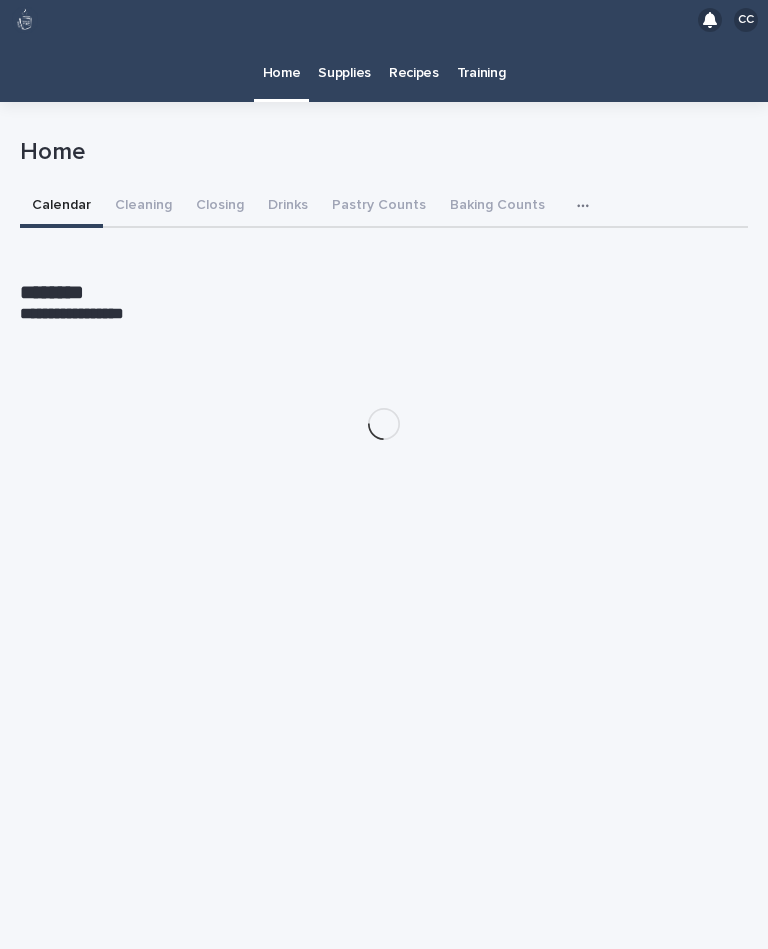 click on "Home" at bounding box center [282, 61] 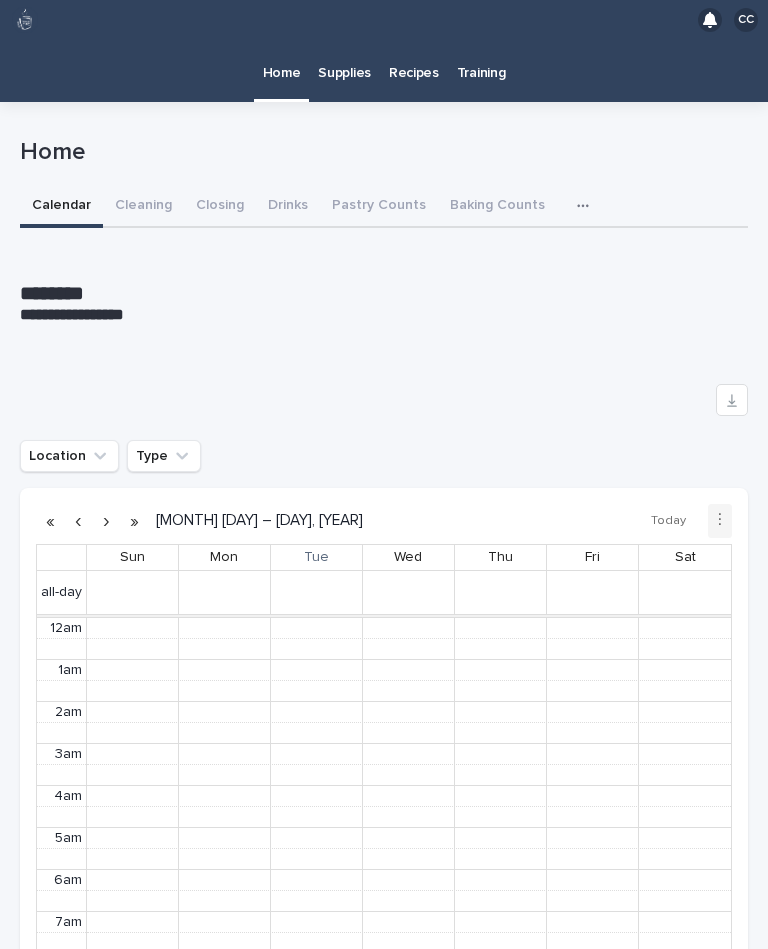 scroll, scrollTop: 253, scrollLeft: 0, axis: vertical 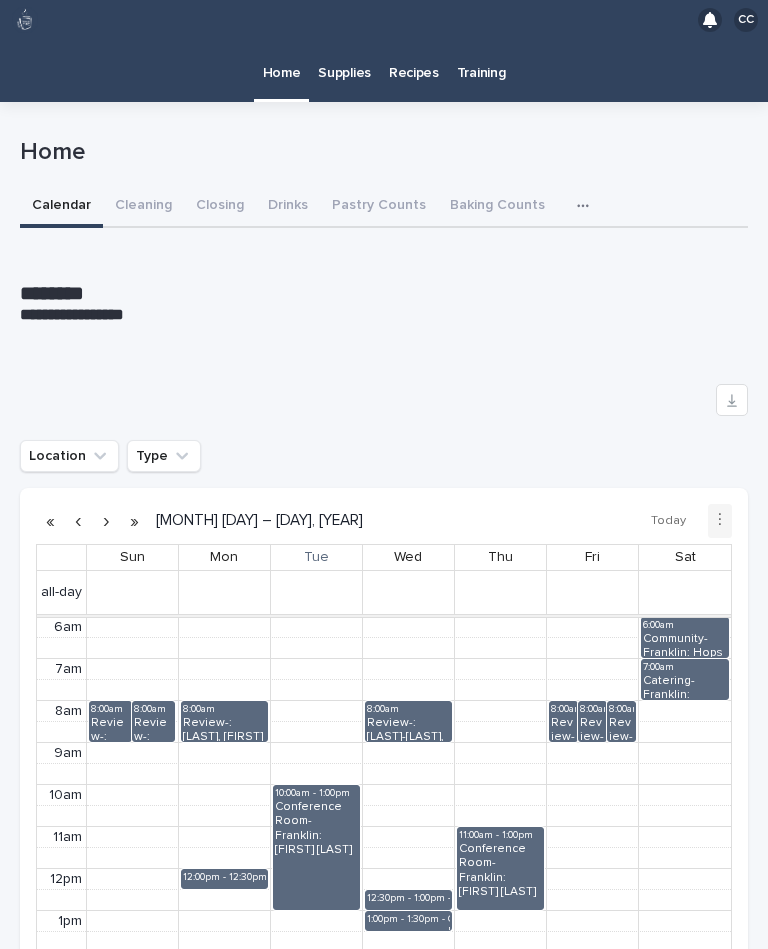 click on "Cleaning" at bounding box center (143, 207) 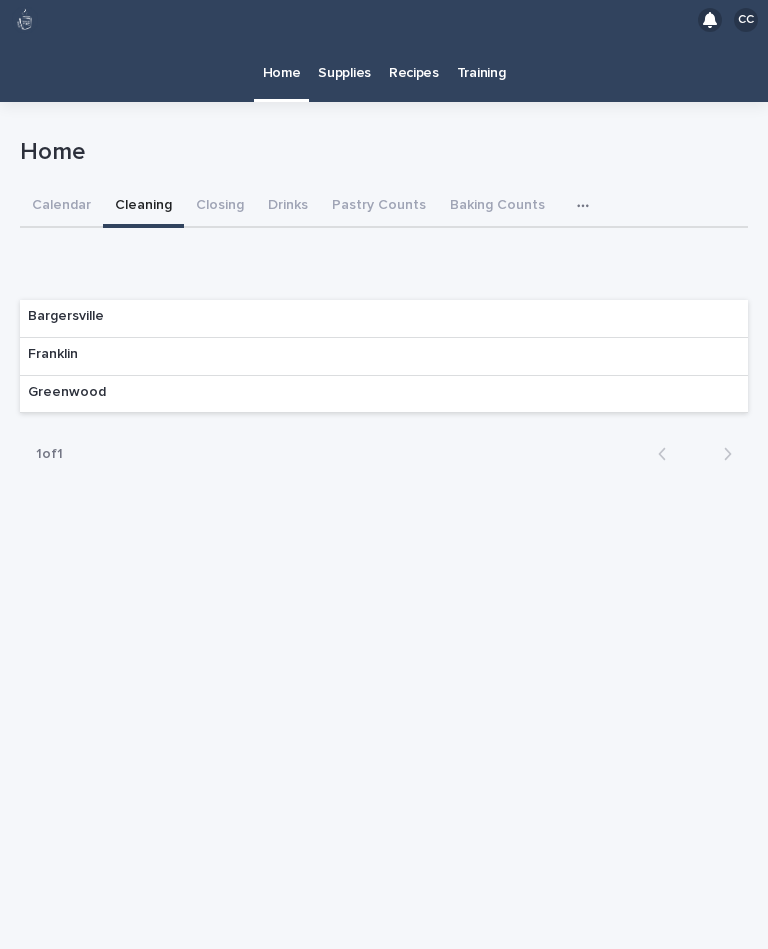 click on "Calendar" at bounding box center [61, 207] 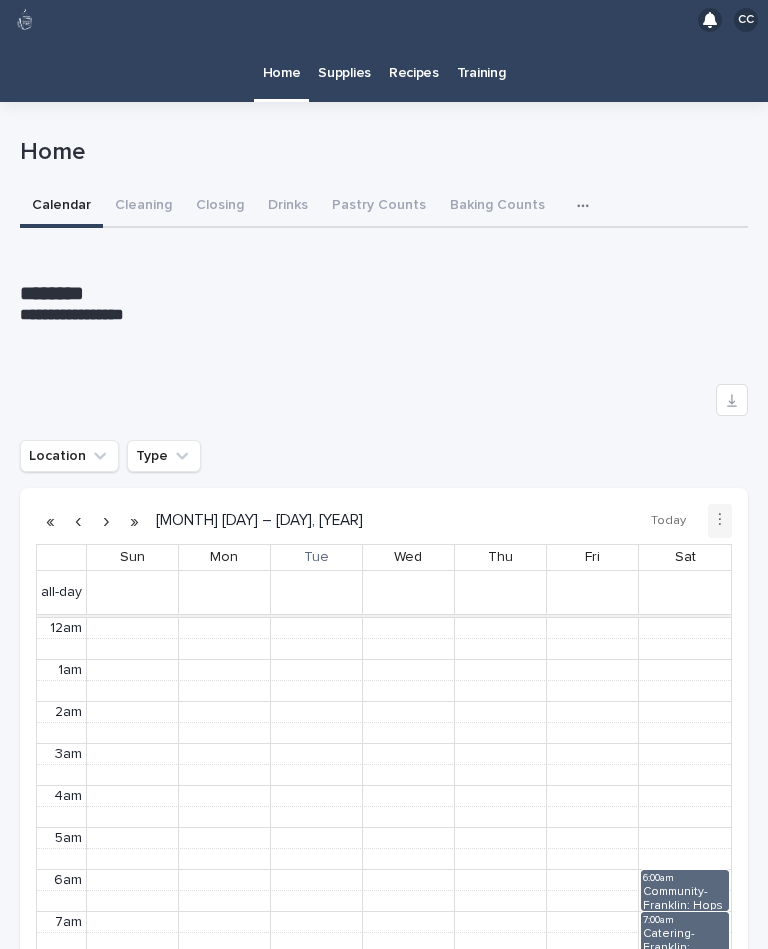scroll, scrollTop: 253, scrollLeft: 0, axis: vertical 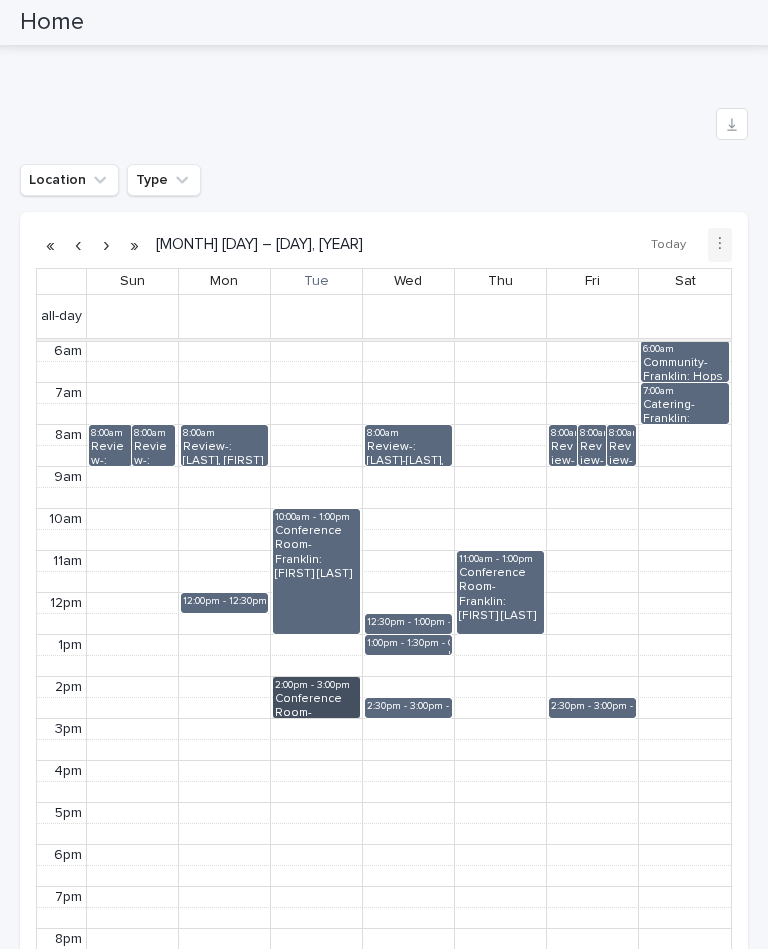 click on "[TIME] - [TIME] Conference Room-Franklin: Counseling" at bounding box center [316, 697] 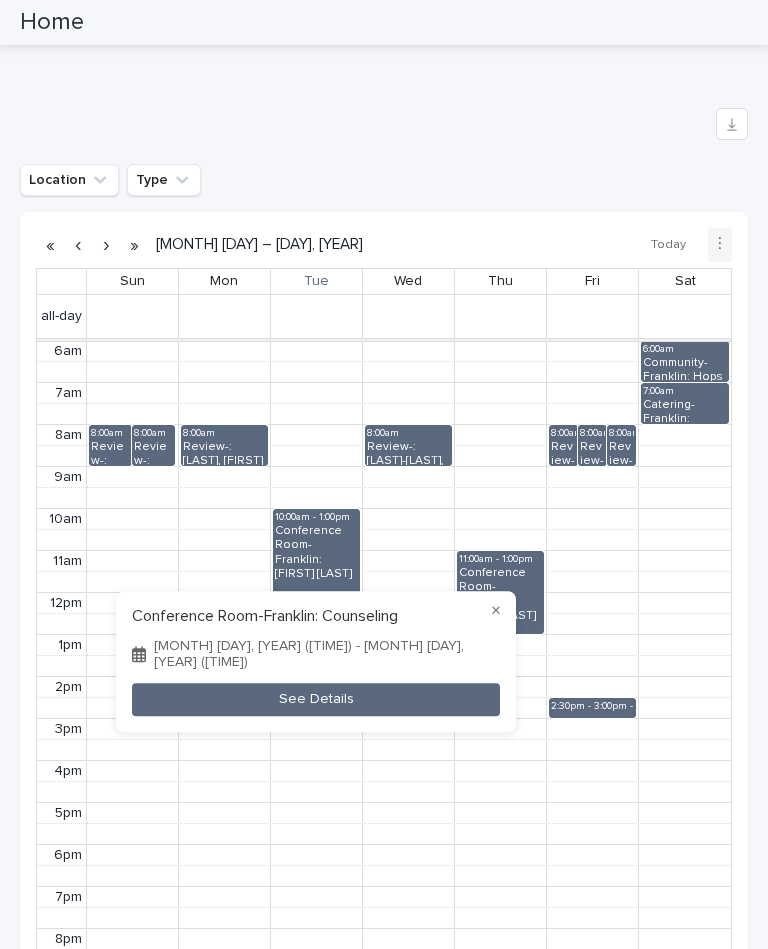 click at bounding box center (384, 474) 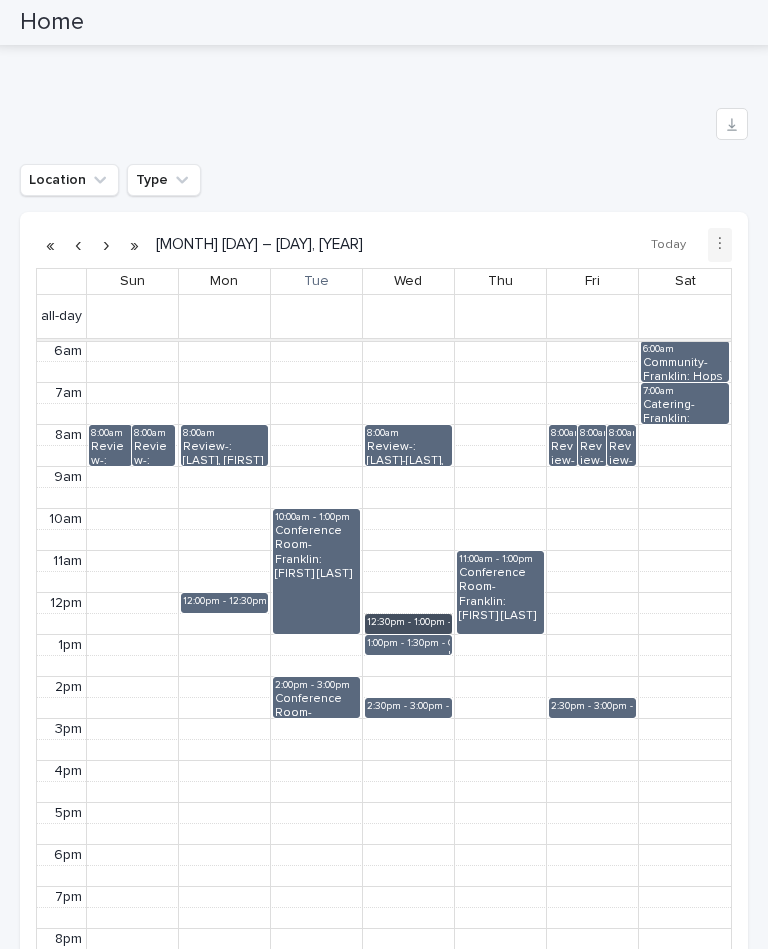 click on "[TIME] - [TIME] Conference Room-Franklin: Interview" at bounding box center [408, 624] 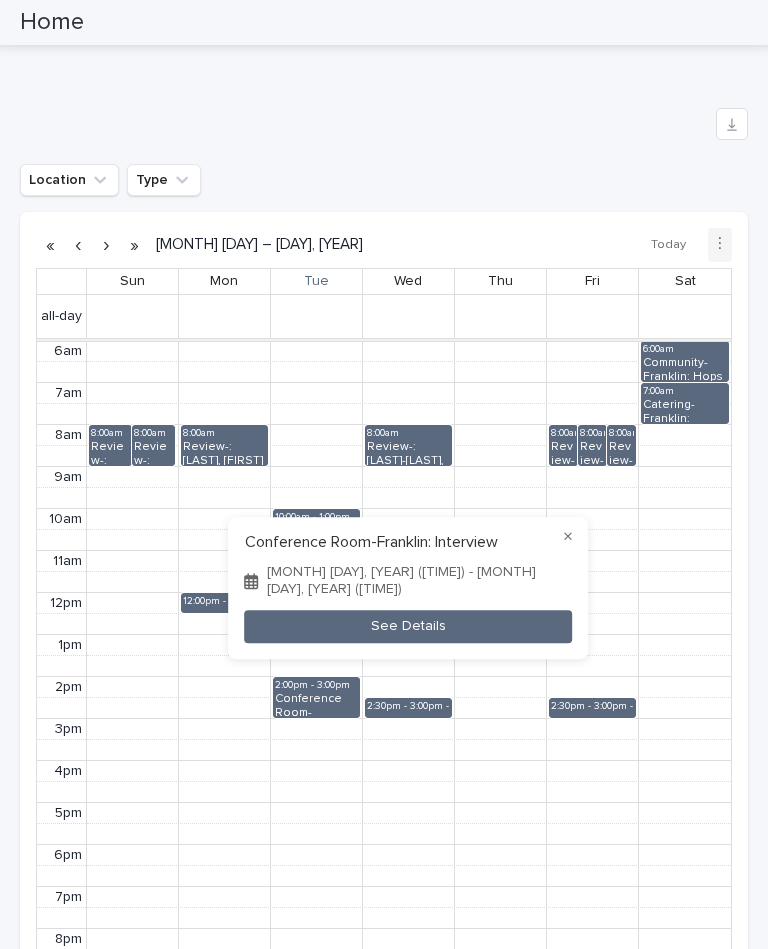 click at bounding box center [384, 474] 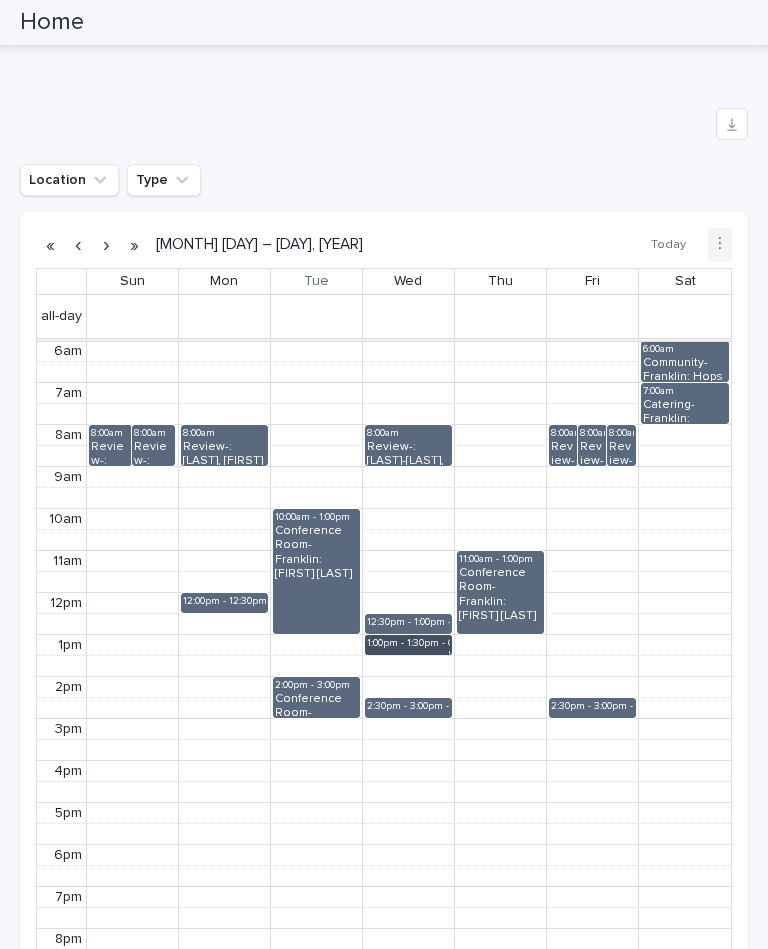 click on "[TIME] - [TIME] Conference Room-Franklin: Interview" at bounding box center (408, 645) 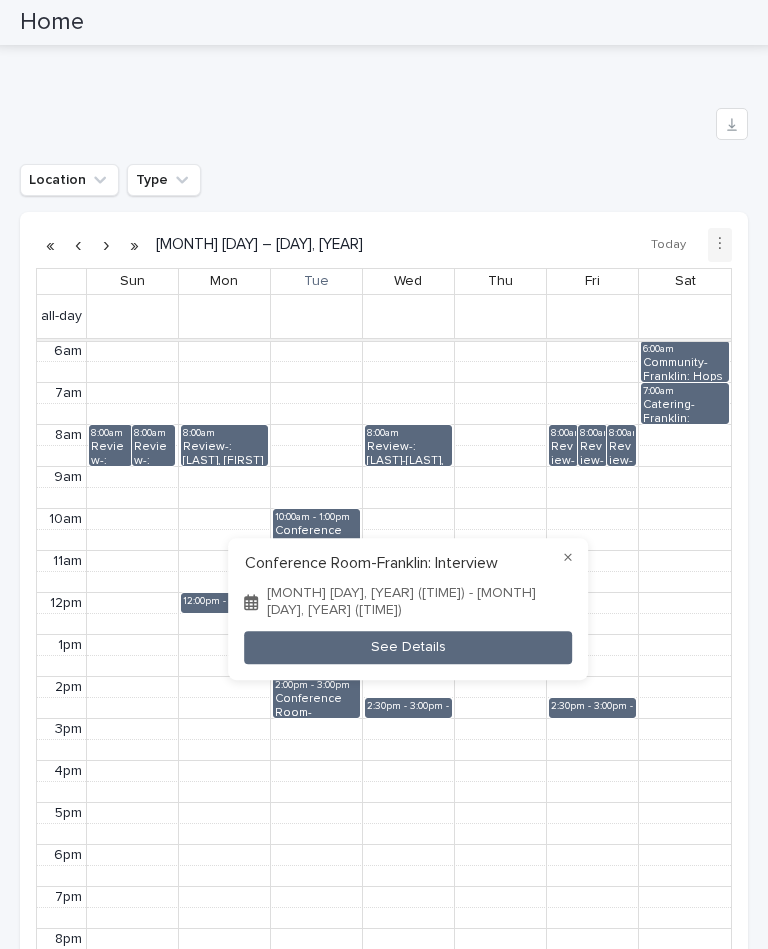 click at bounding box center (384, 474) 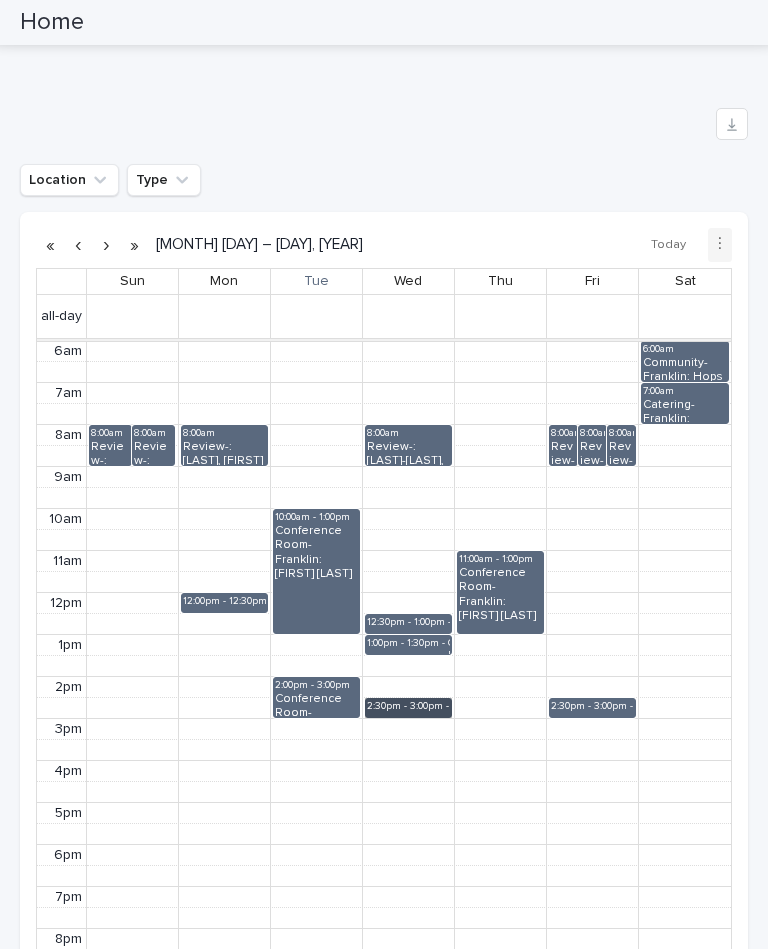 click on "[TIME] - [TIME] Conference Room-Franklin: Interview" at bounding box center (408, 708) 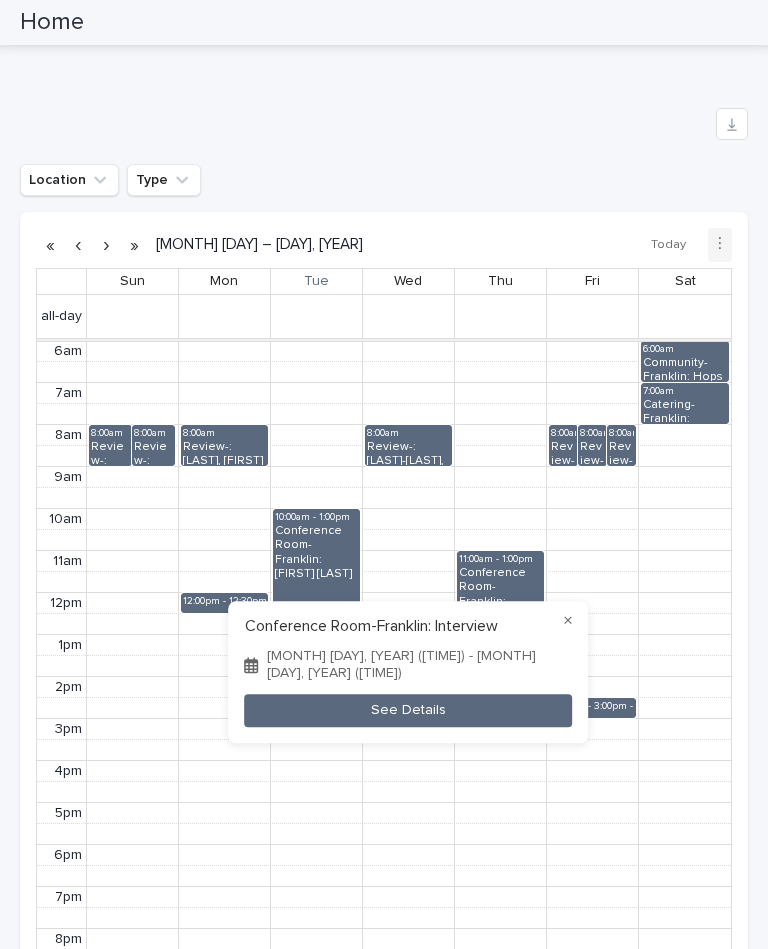 click at bounding box center (384, 474) 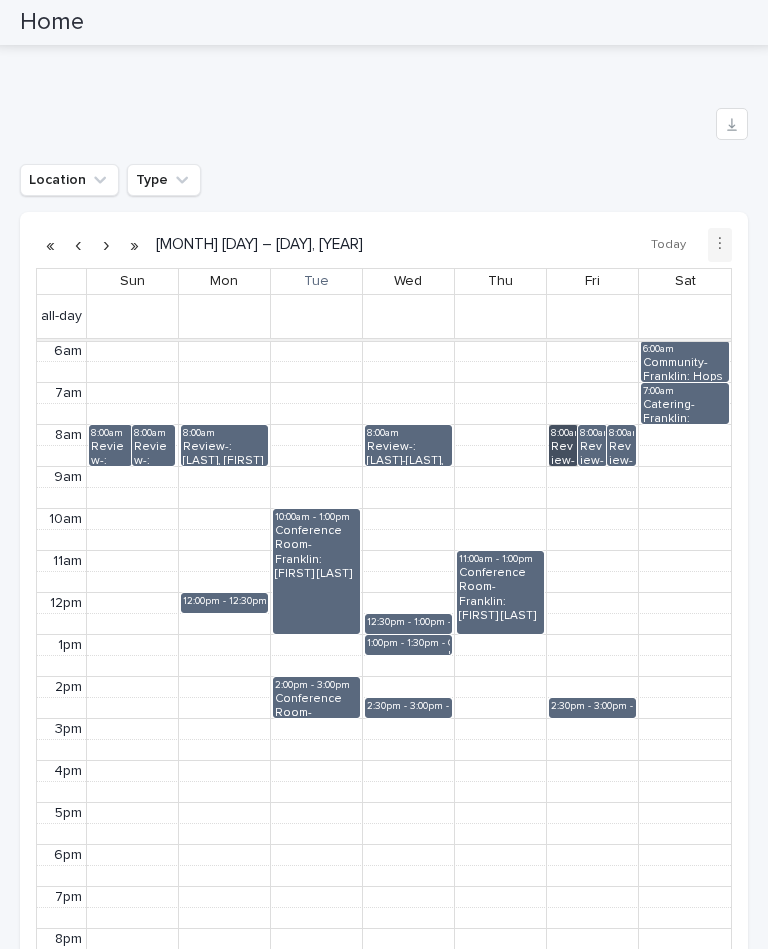 click on "[TIME] Review-: [LAST], [FIRST] - 10 Day Review" at bounding box center [563, 445] 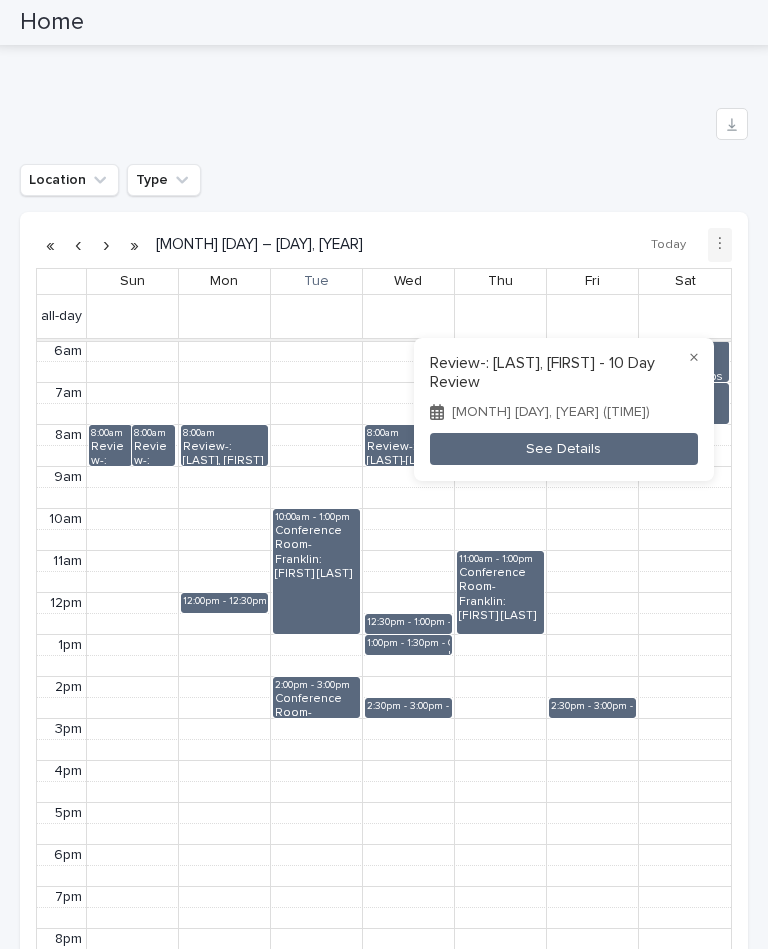 click at bounding box center (384, 474) 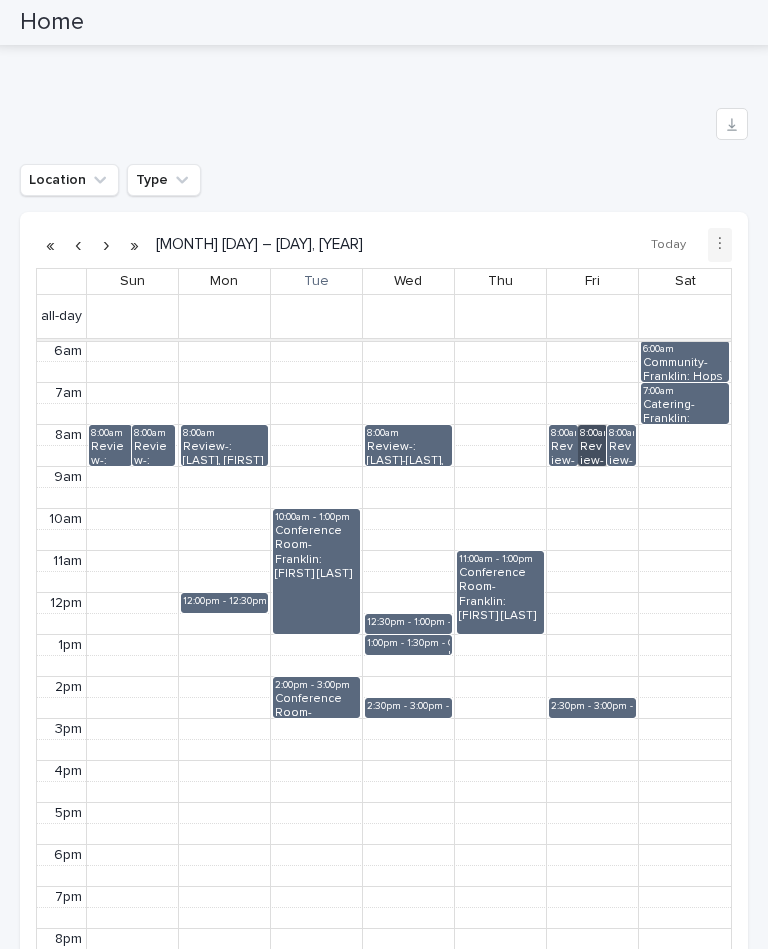 click on "[TIME] Review-: [LAST], [FIRST] - 90 Day Review" at bounding box center (592, 445) 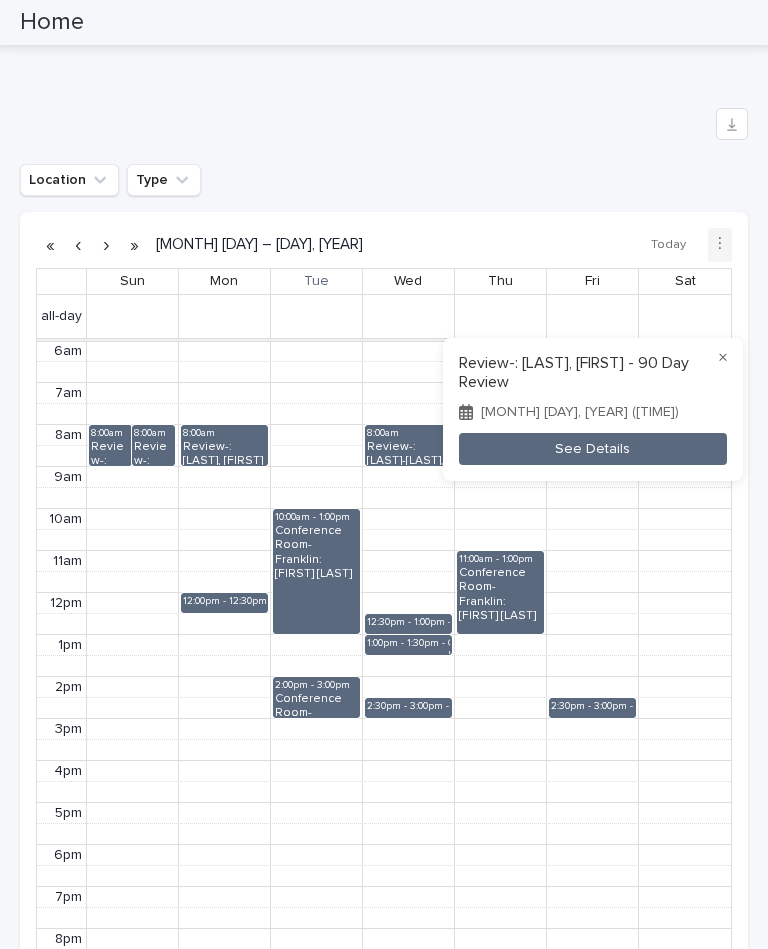 click at bounding box center [384, 474] 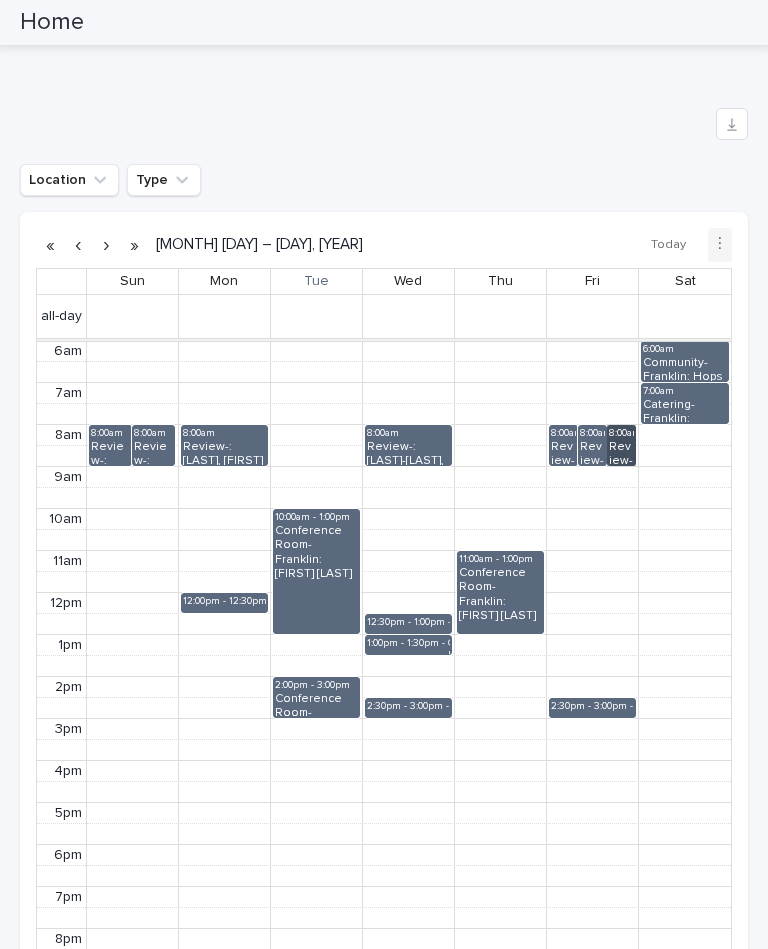 click on "[TIME] Review-: [LAST], [FIRST] - 30 Day Review" at bounding box center (621, 445) 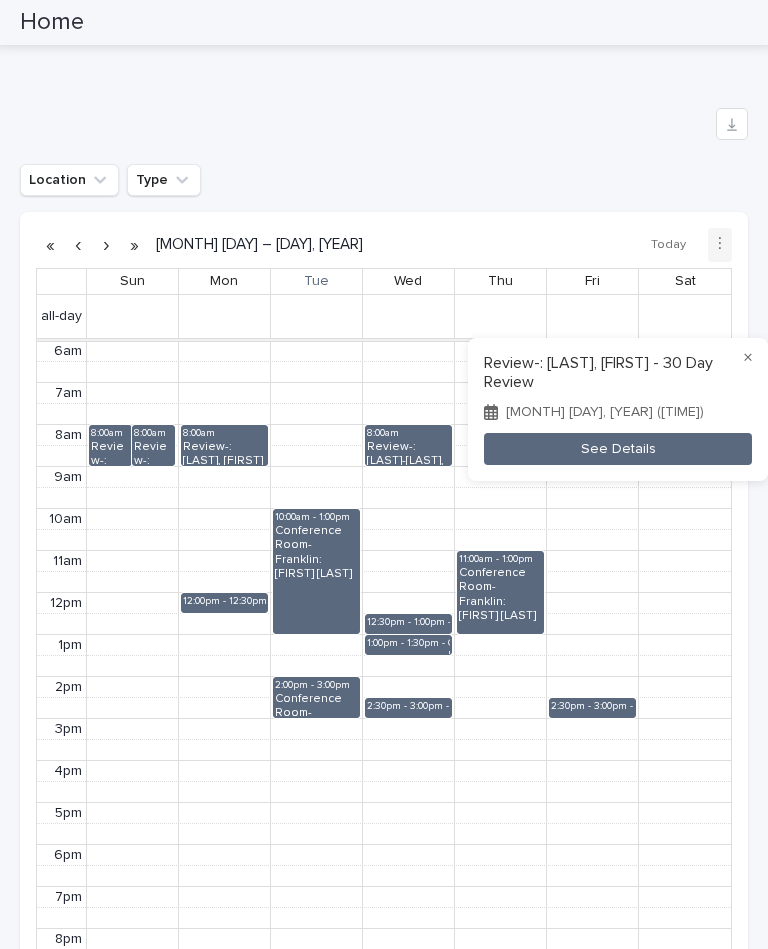 click at bounding box center [384, 474] 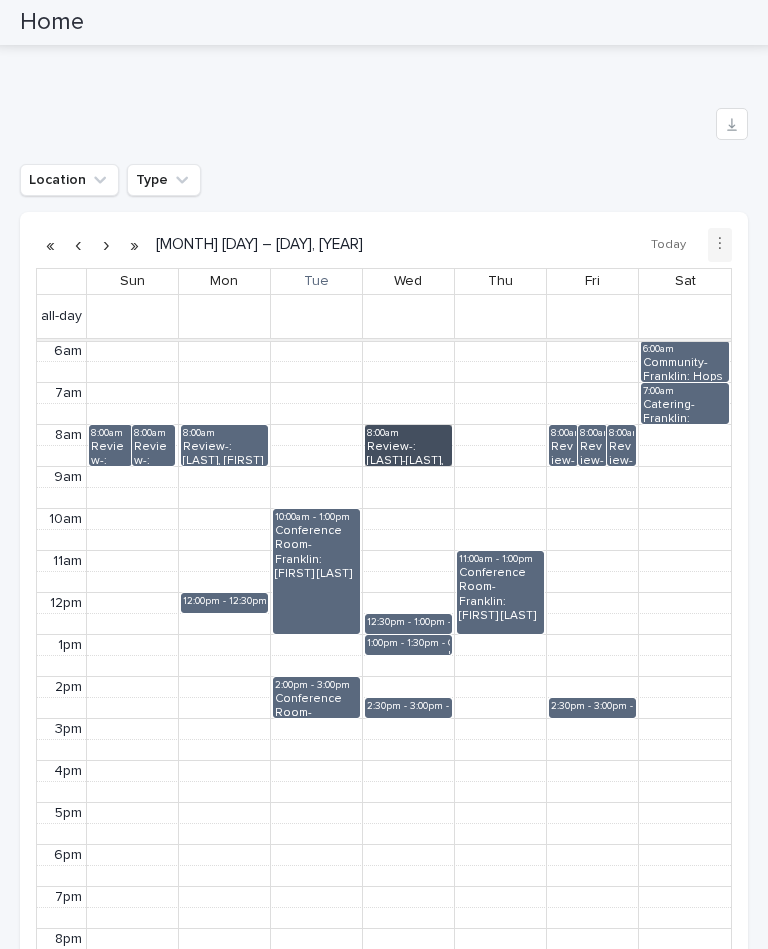 click on "[TIME] Review-: [LAST]-[LAST], [FIRST] - 30 Day Review" at bounding box center (408, 445) 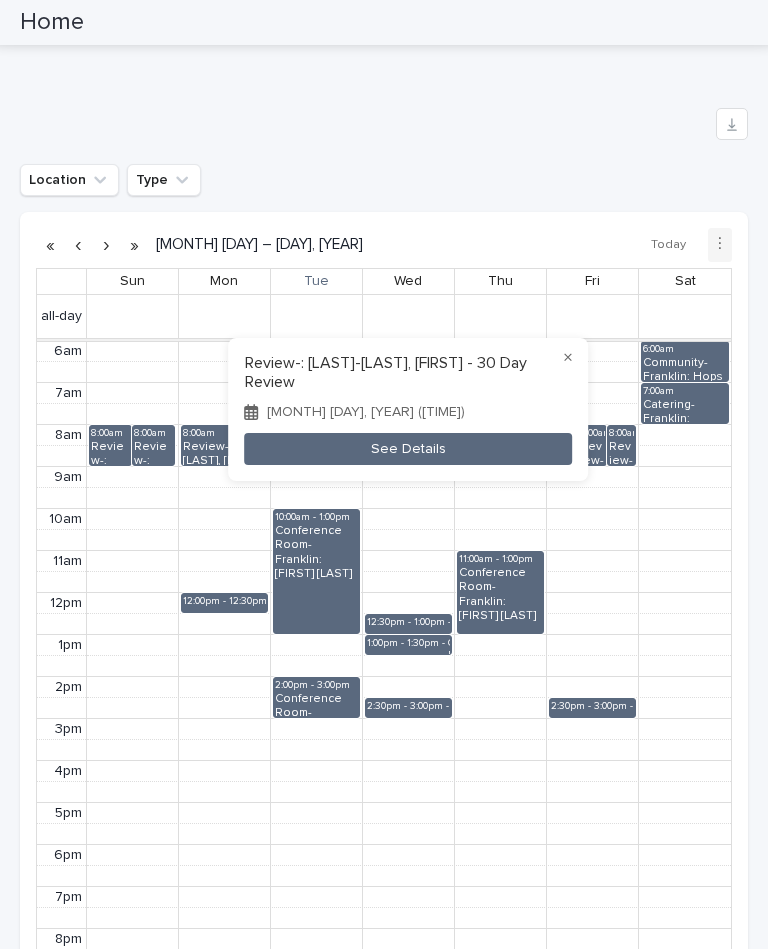 click at bounding box center [384, 474] 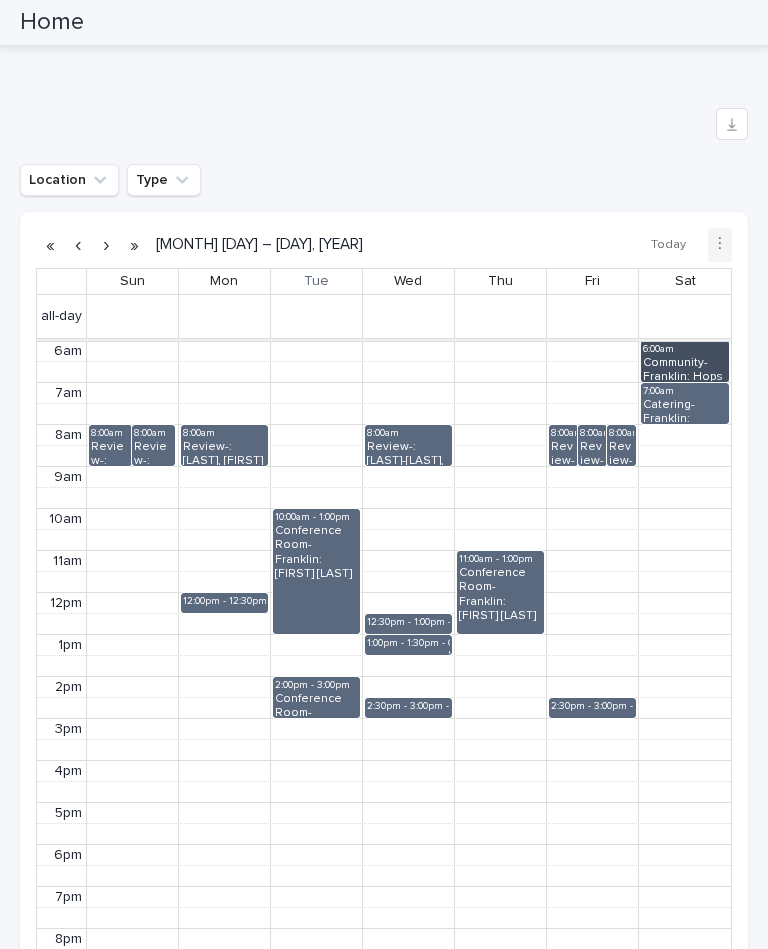 click on "6:00am Community-Franklin: Hops & Vines Festival" at bounding box center [684, 361] 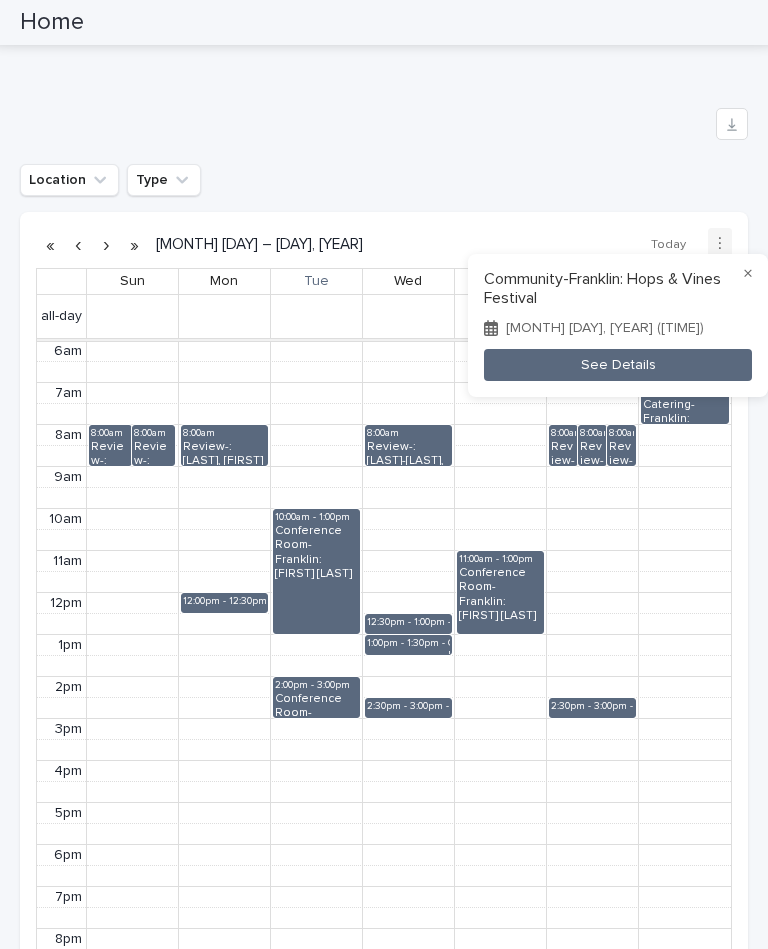 click at bounding box center [384, 474] 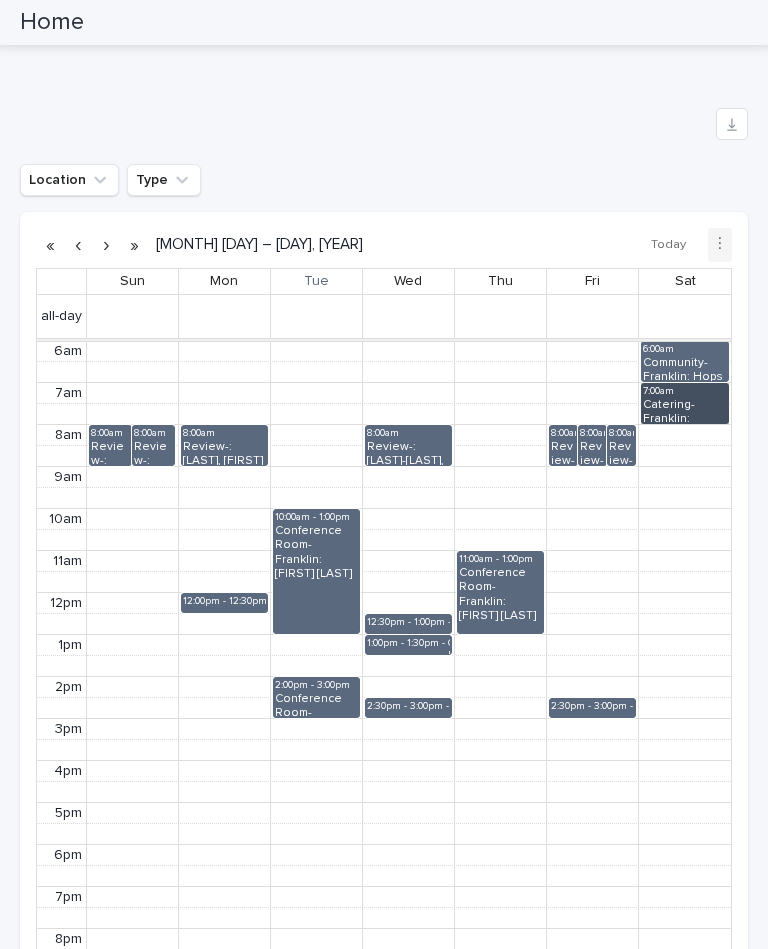 click on "[TIME] Catering-Franklin: Connection Point" at bounding box center (684, 403) 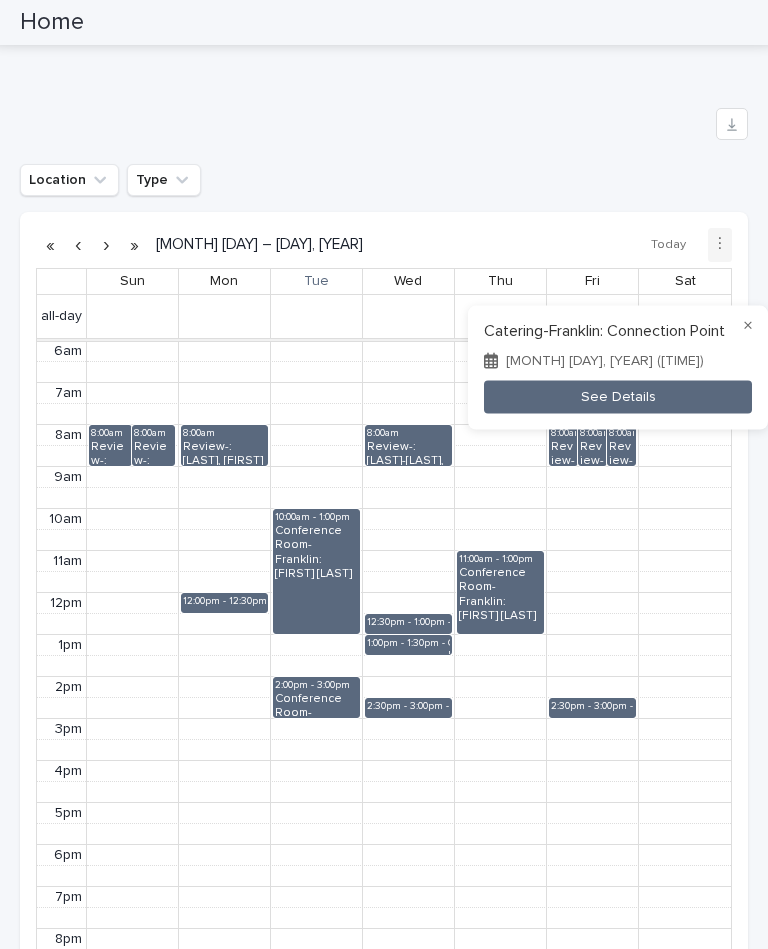 click at bounding box center (384, 474) 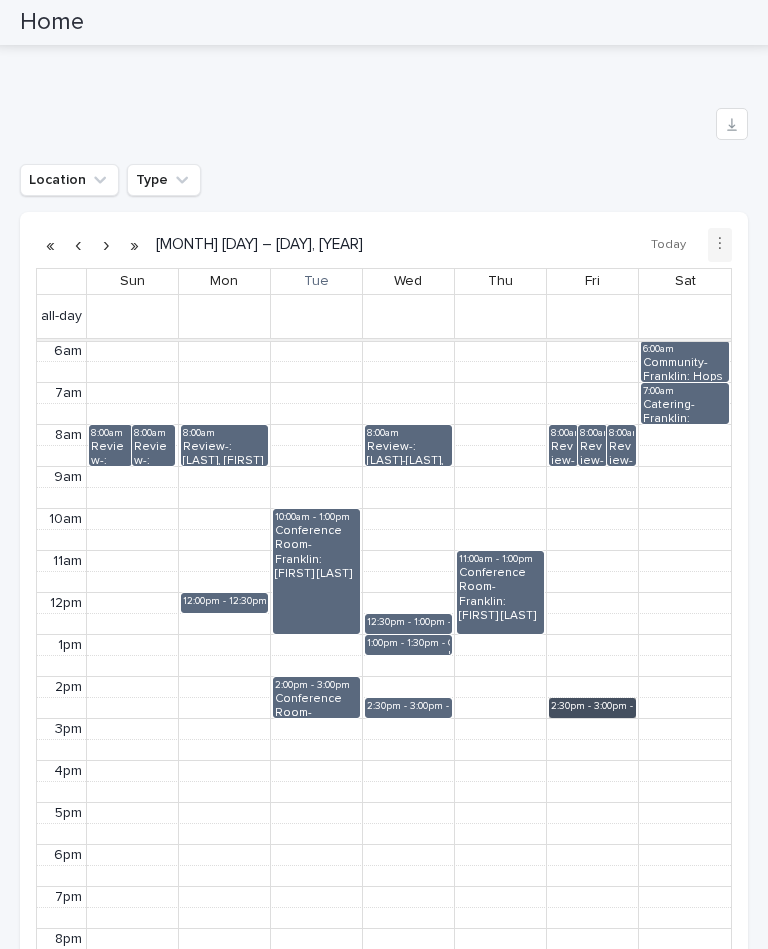 click on "[TIME] - [TIME] Conference Room-Franklin: Interview" at bounding box center (592, 708) 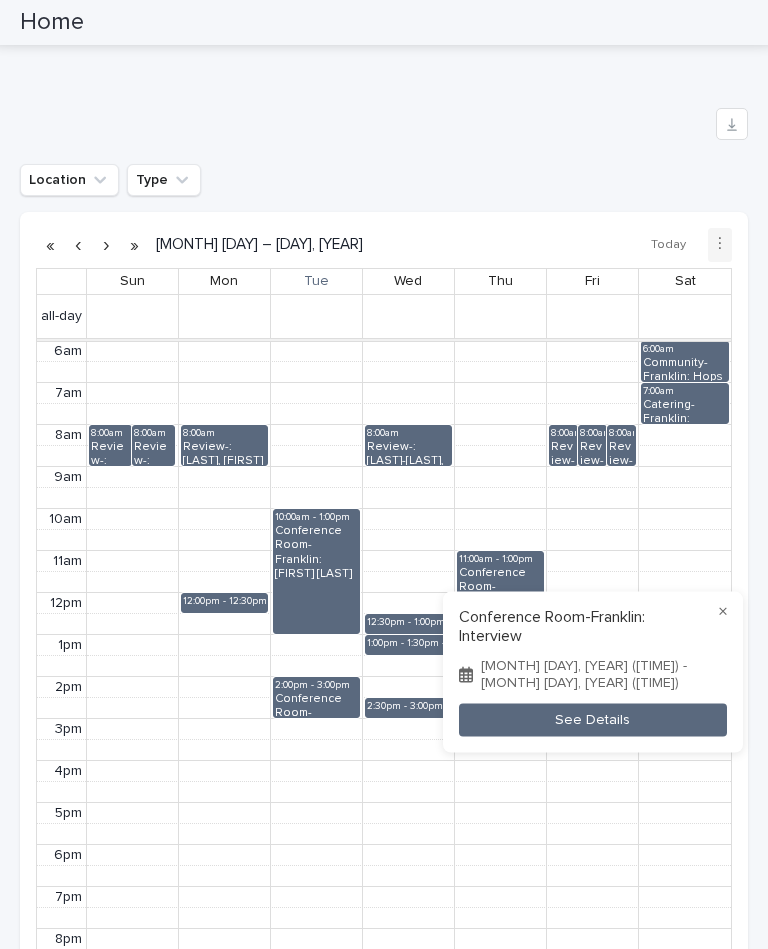 click at bounding box center (384, 474) 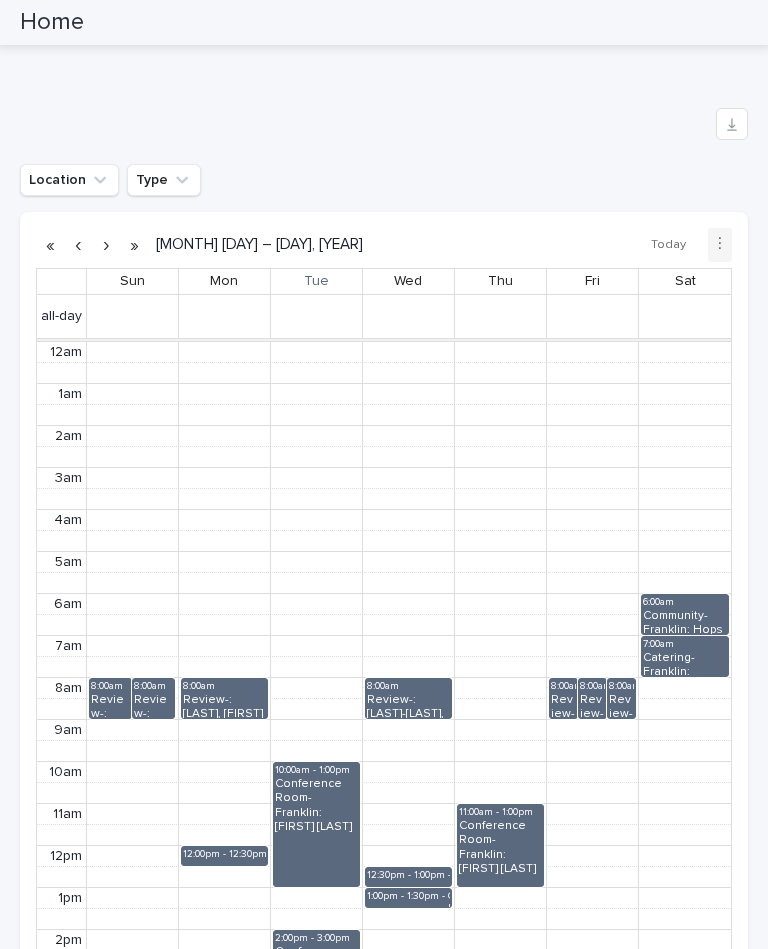 scroll, scrollTop: 0, scrollLeft: 0, axis: both 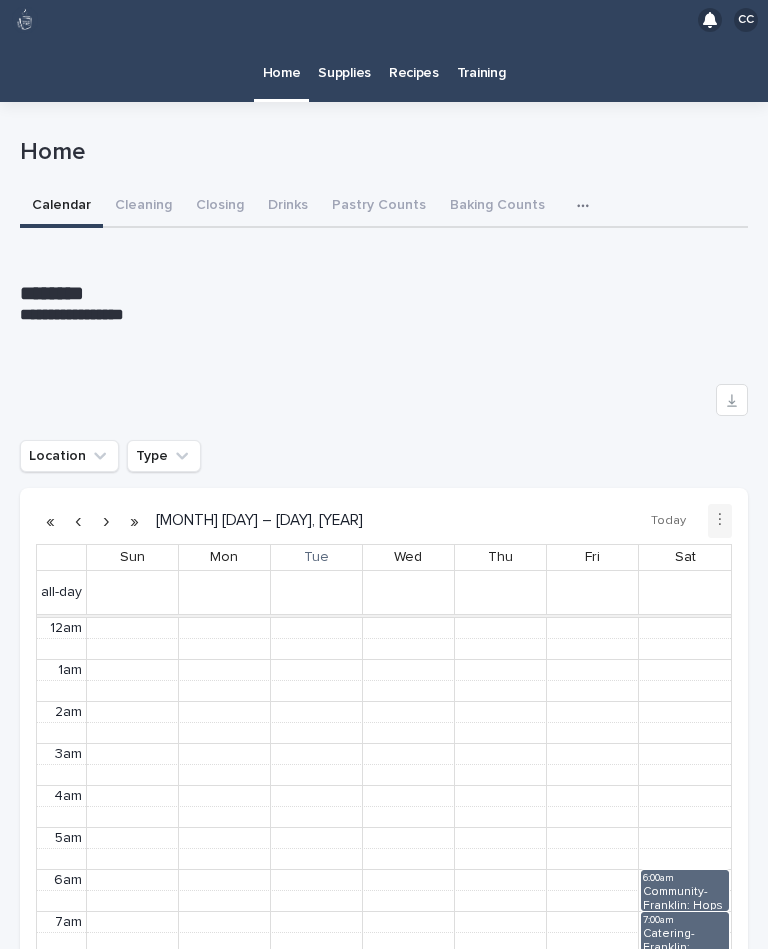 click on "Cleaning" at bounding box center (143, 207) 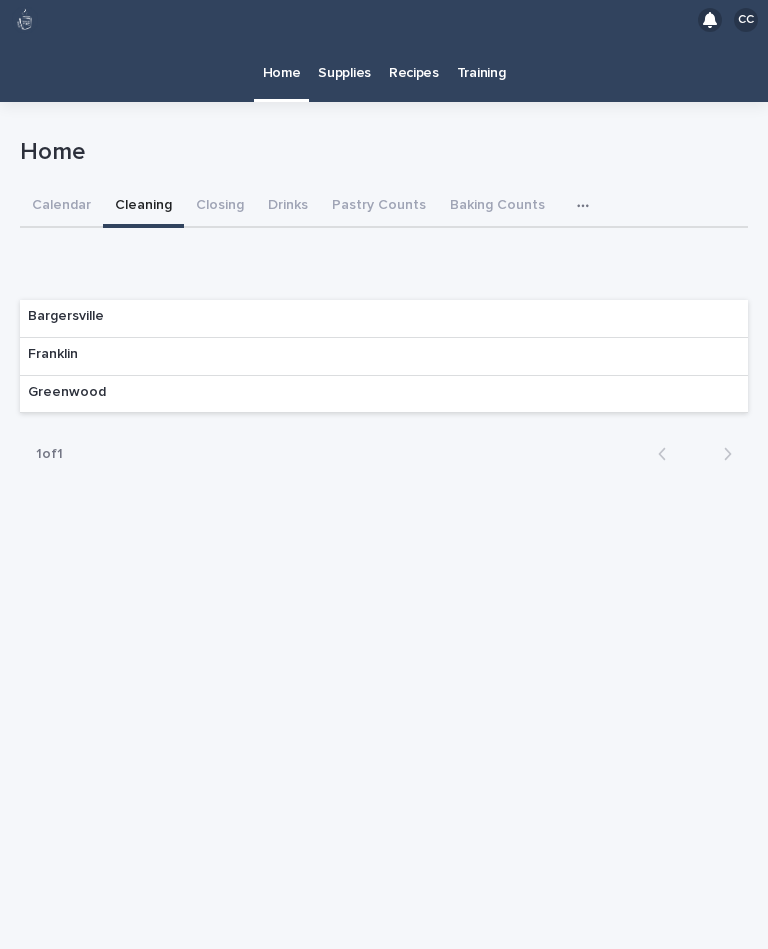click on "Franklin" at bounding box center (384, 357) 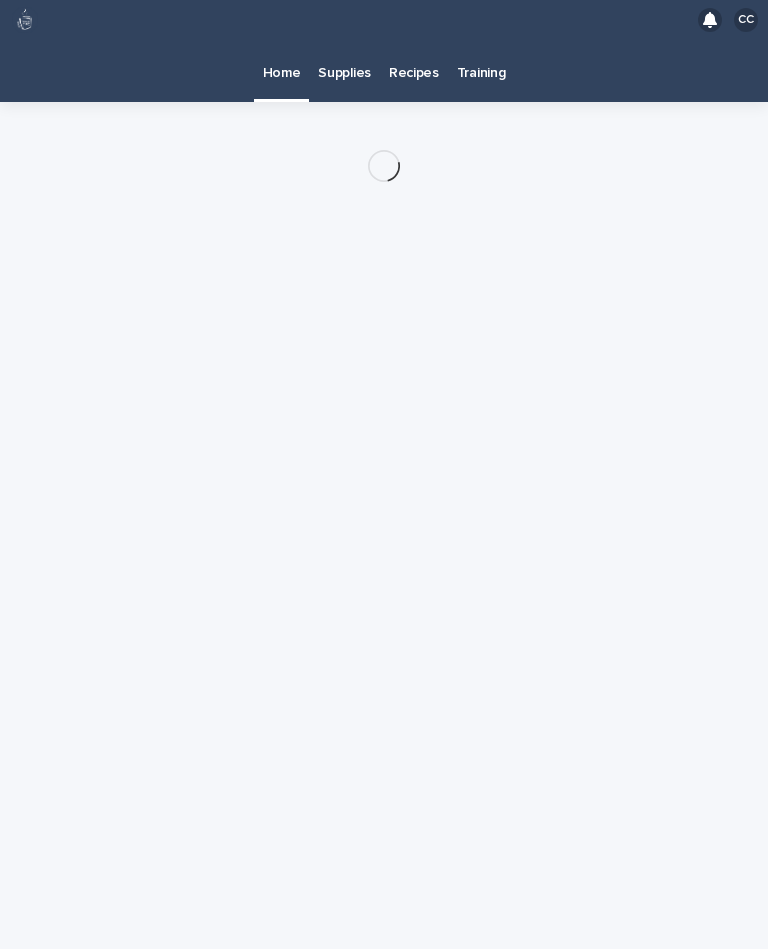 scroll, scrollTop: 0, scrollLeft: 0, axis: both 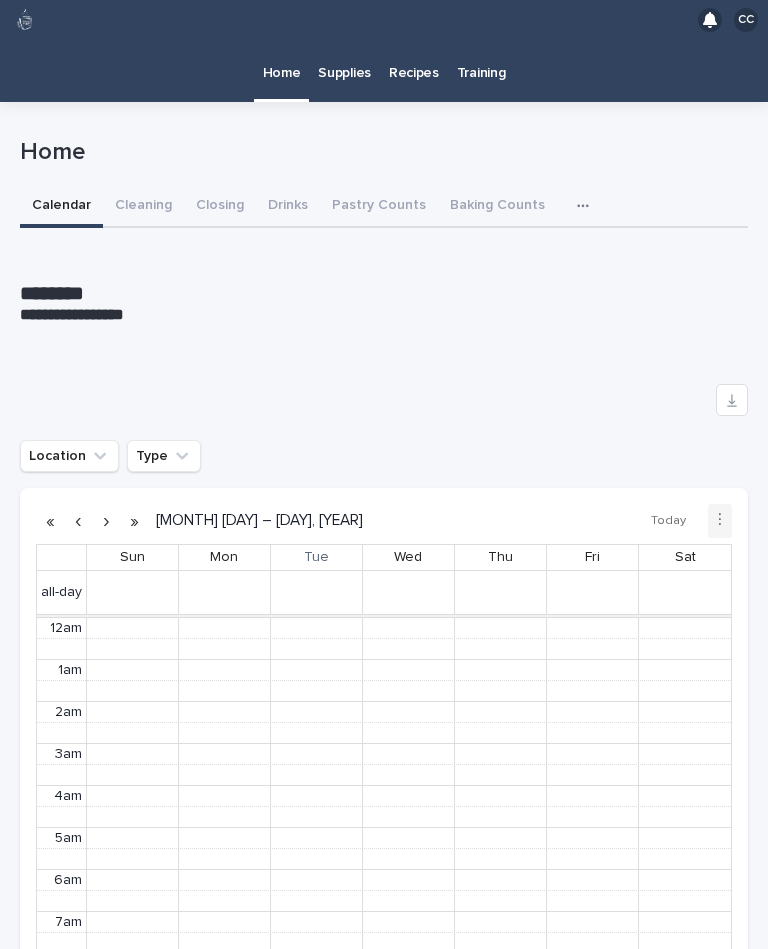 click on "Closing" at bounding box center (220, 207) 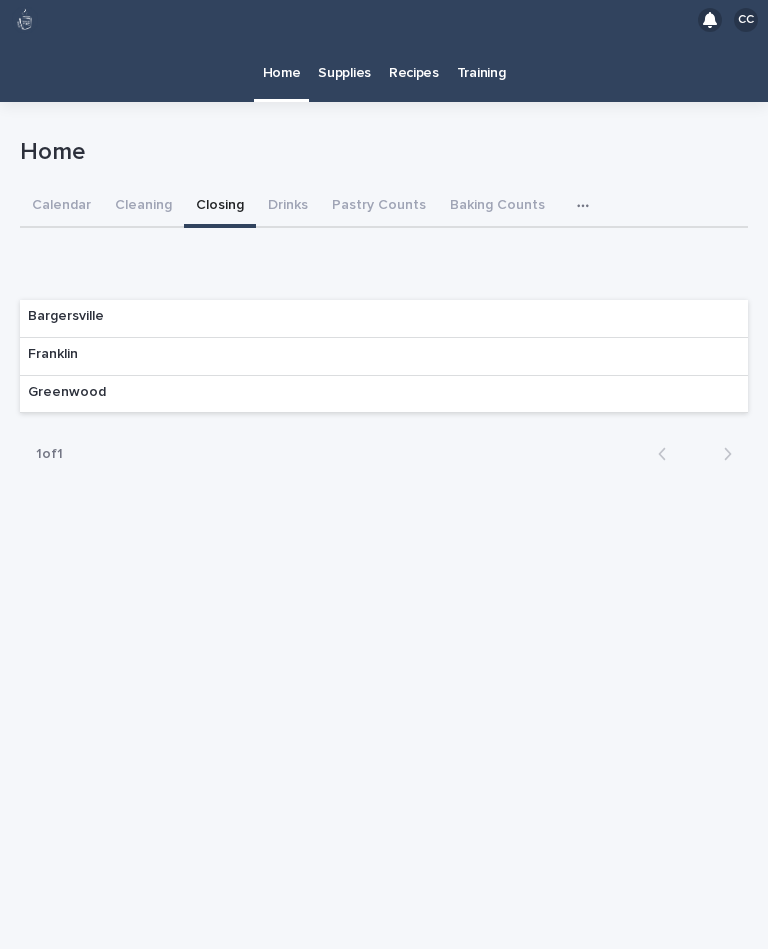 click on "Cleaning" at bounding box center [143, 207] 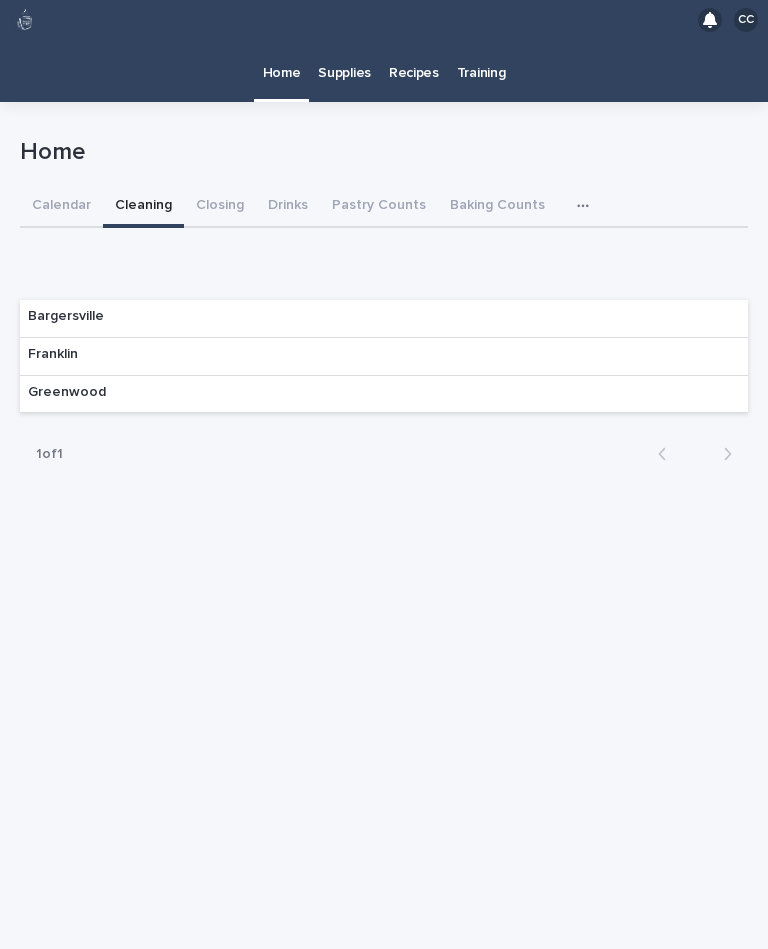 click on "Franklin" at bounding box center [384, 357] 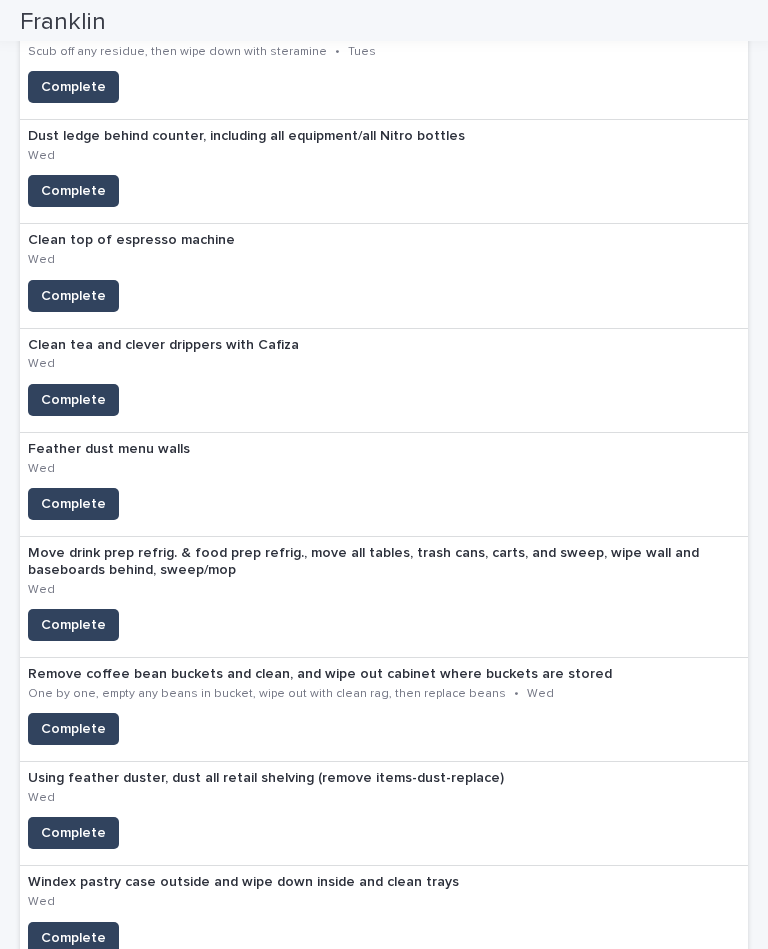 scroll, scrollTop: 40, scrollLeft: 0, axis: vertical 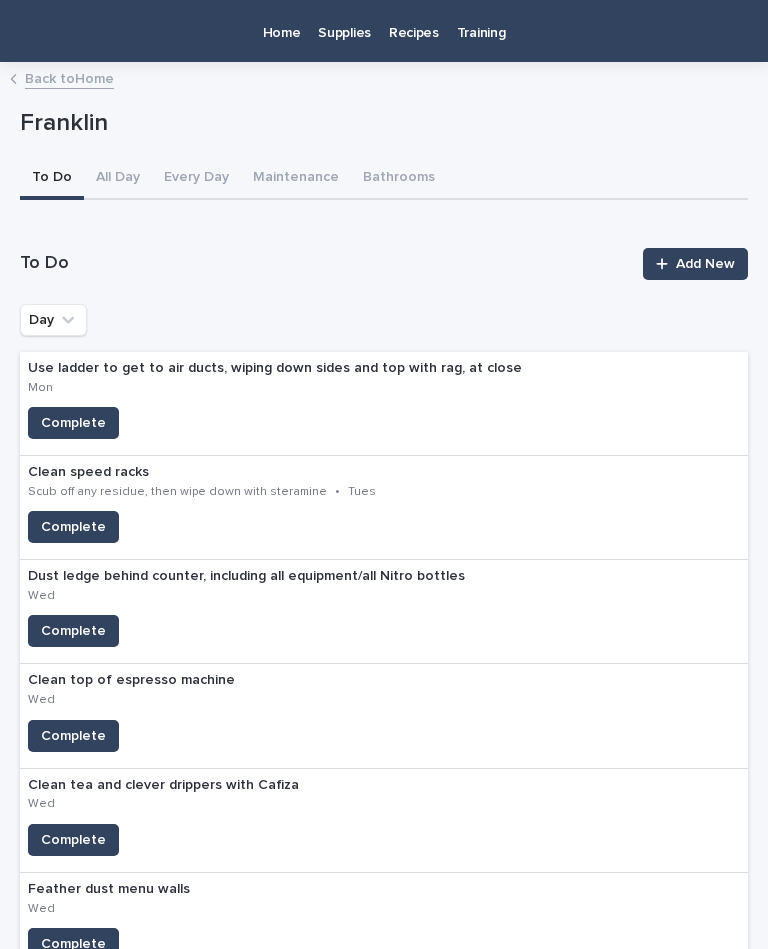 click on "Back to  Home" at bounding box center [69, 77] 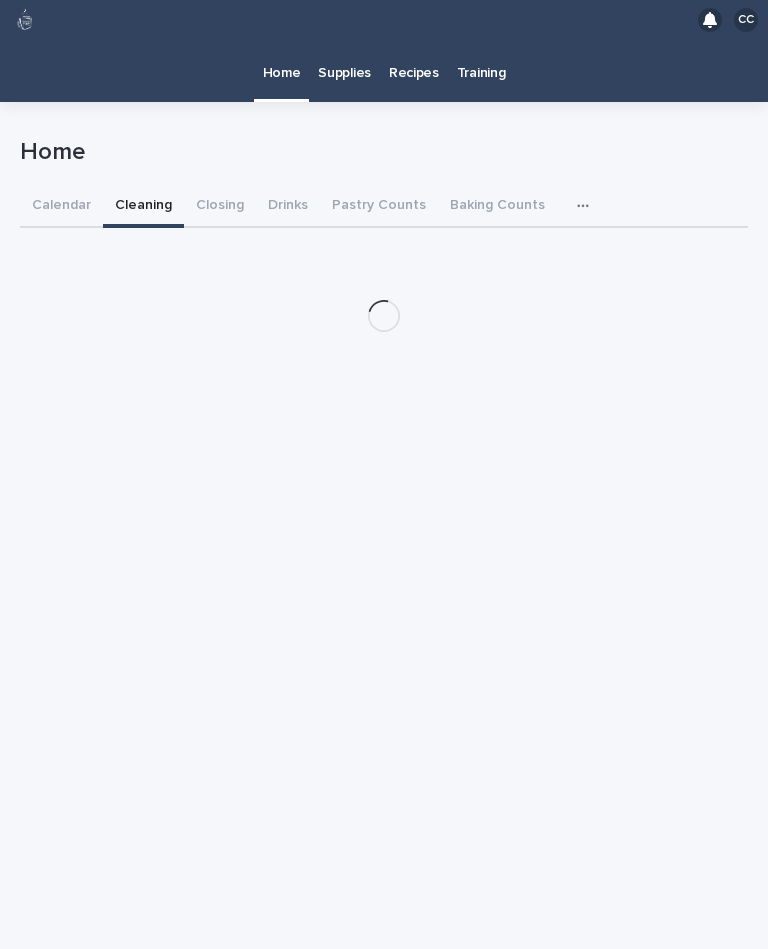 scroll, scrollTop: 0, scrollLeft: 0, axis: both 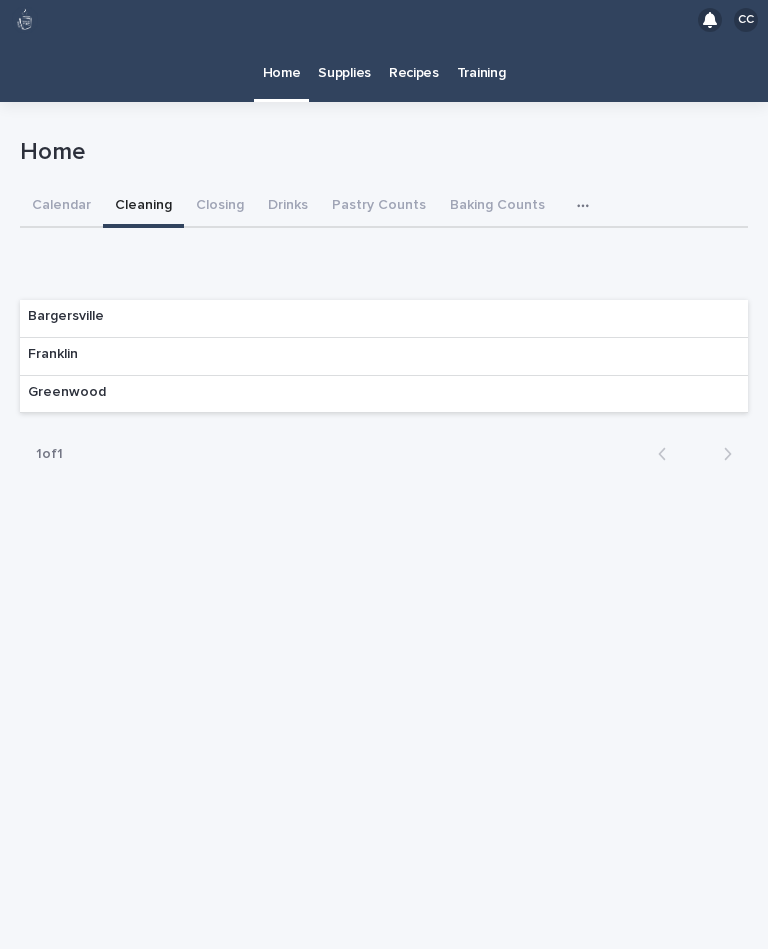 click on "Closing" at bounding box center (220, 207) 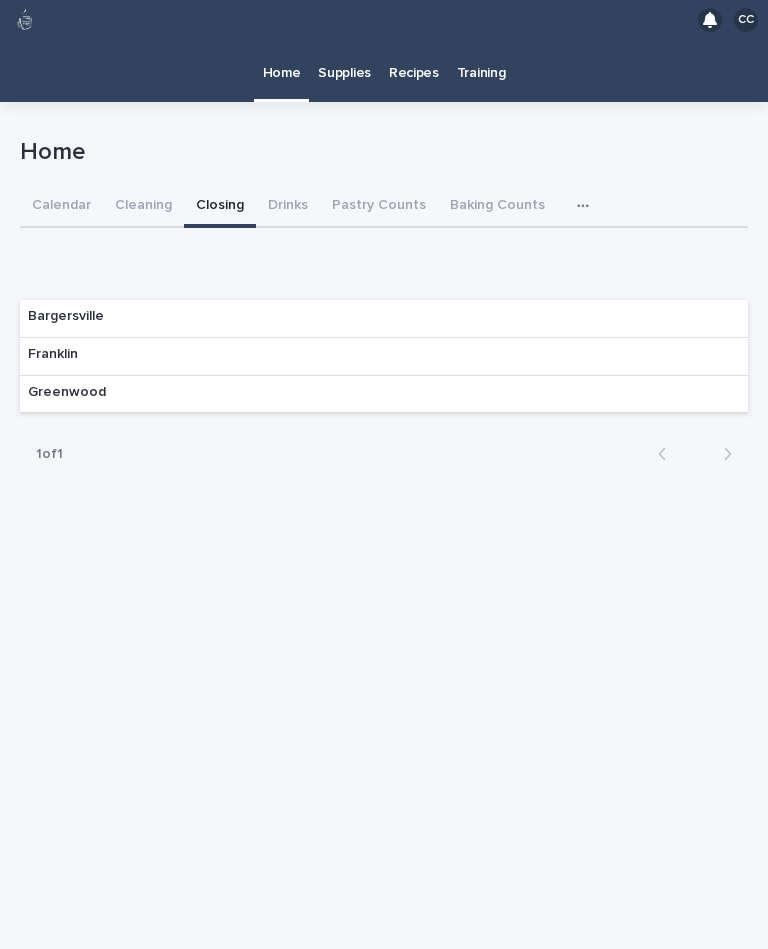 click on "Franklin" at bounding box center [384, 357] 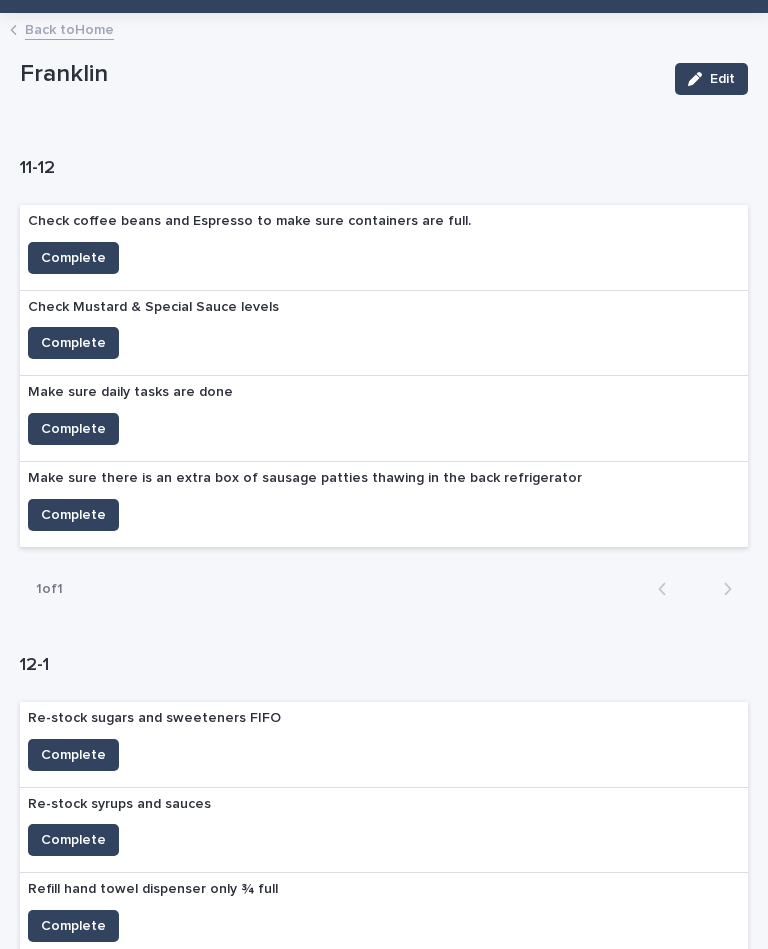 scroll, scrollTop: 93, scrollLeft: 0, axis: vertical 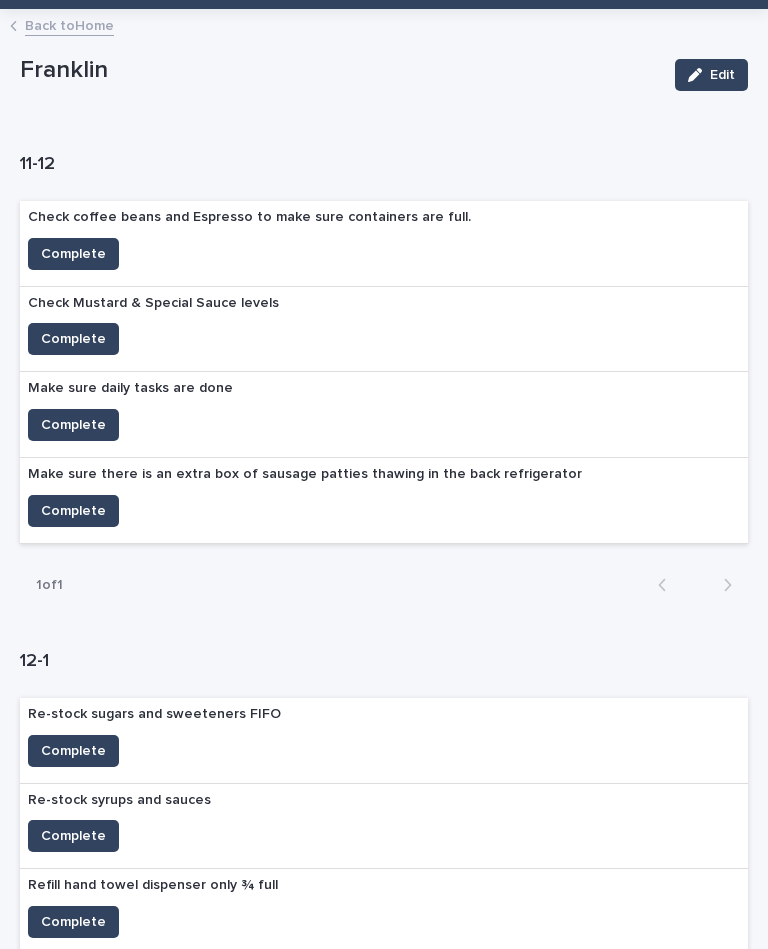 click on "Complete" at bounding box center [73, 254] 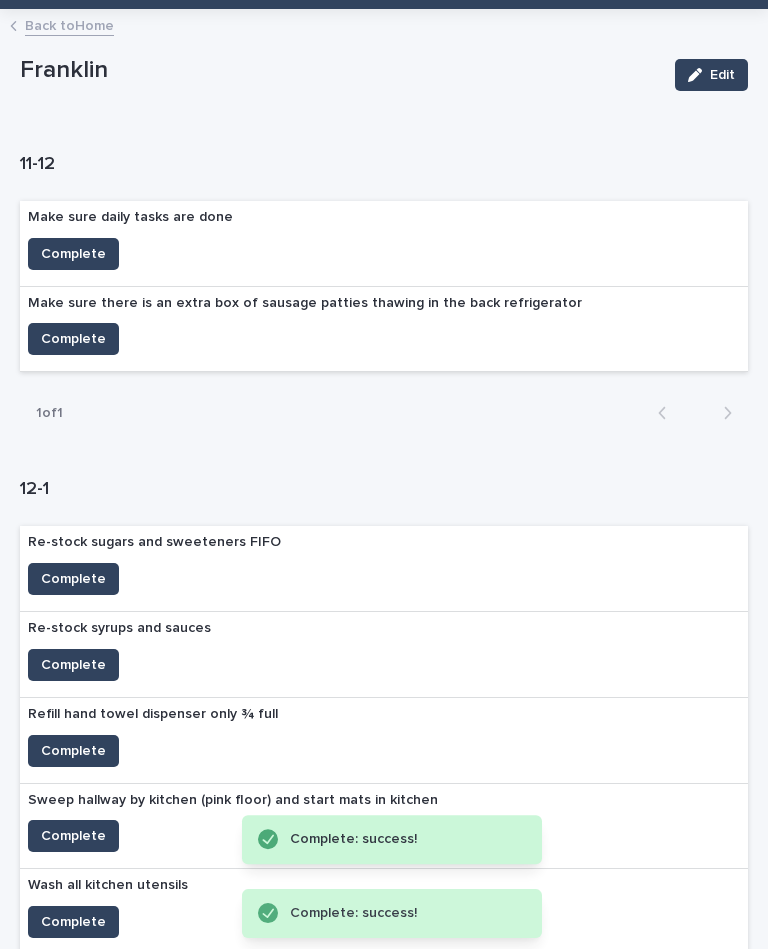 click on "Complete" at bounding box center [73, 254] 